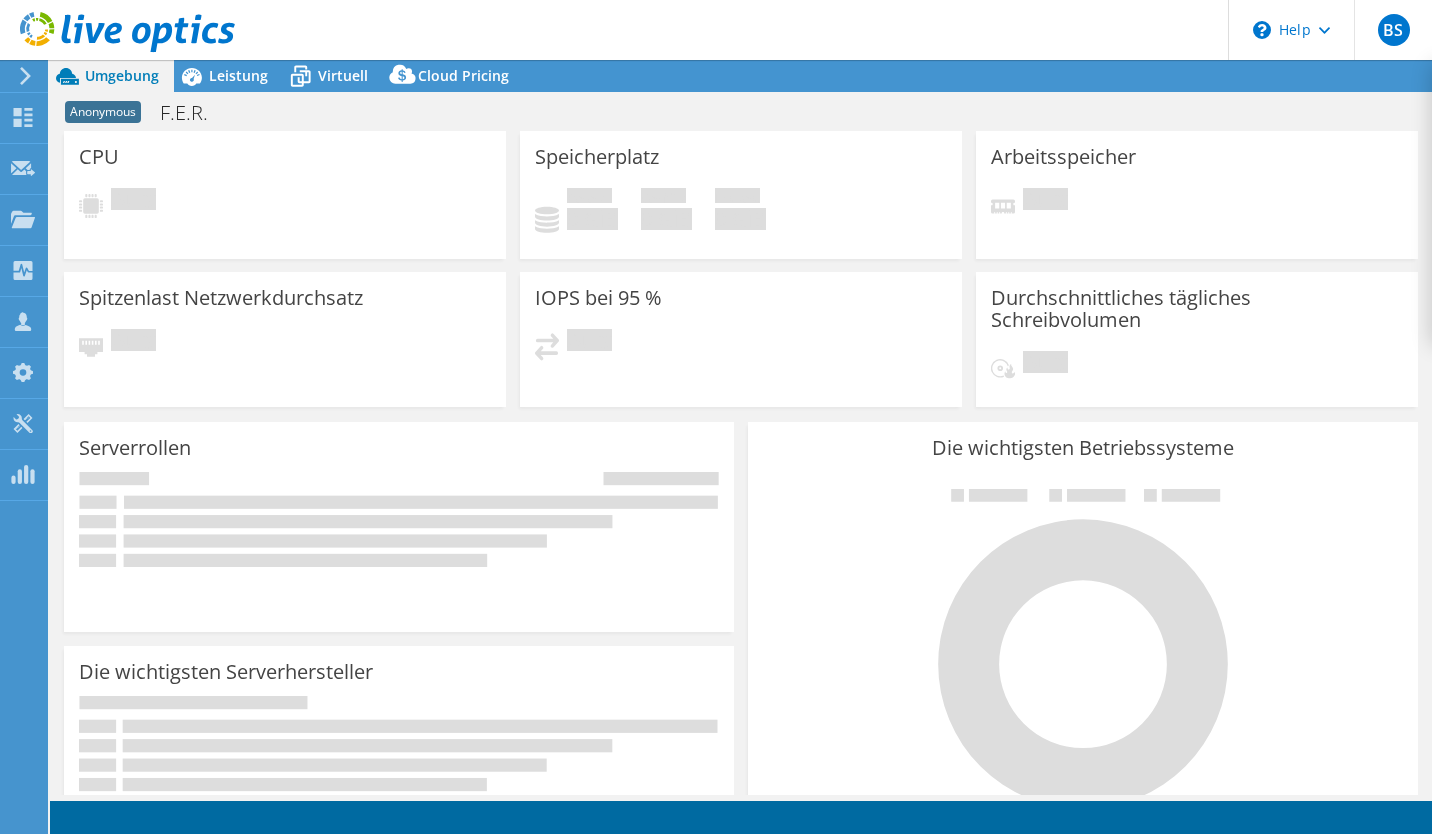 scroll, scrollTop: 0, scrollLeft: 0, axis: both 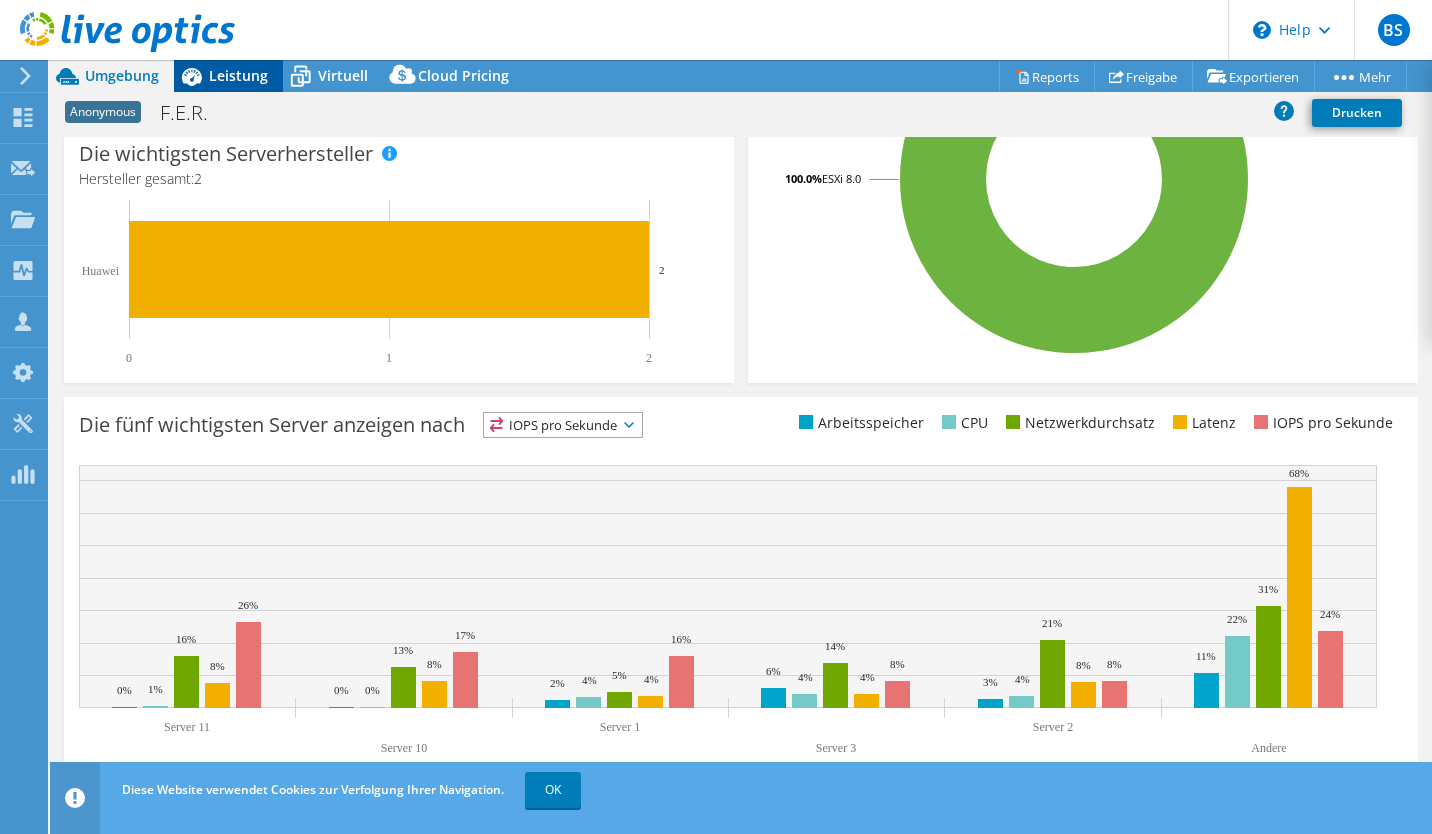 click on "Leistung" at bounding box center [238, 75] 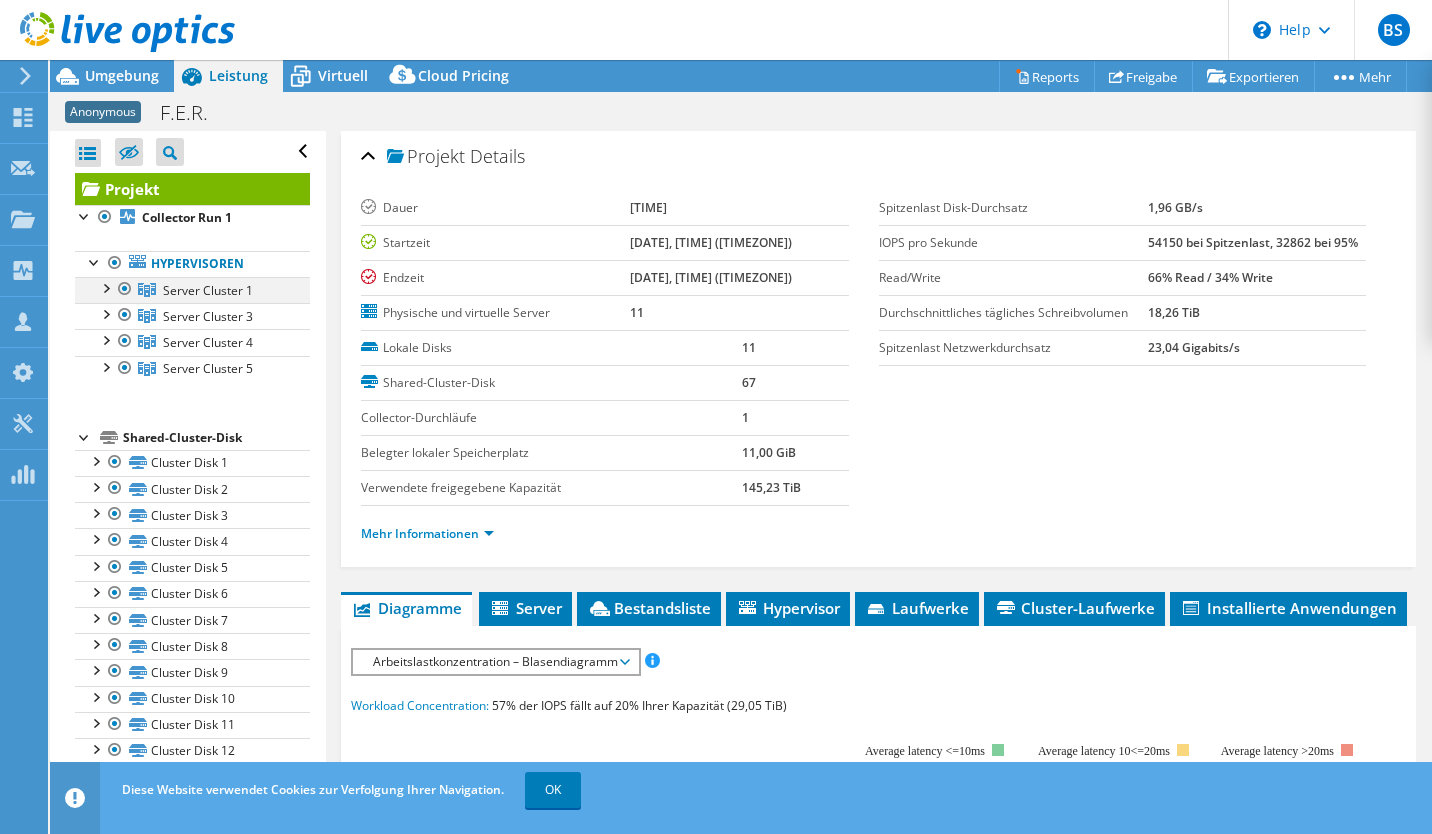 click at bounding box center (105, 287) 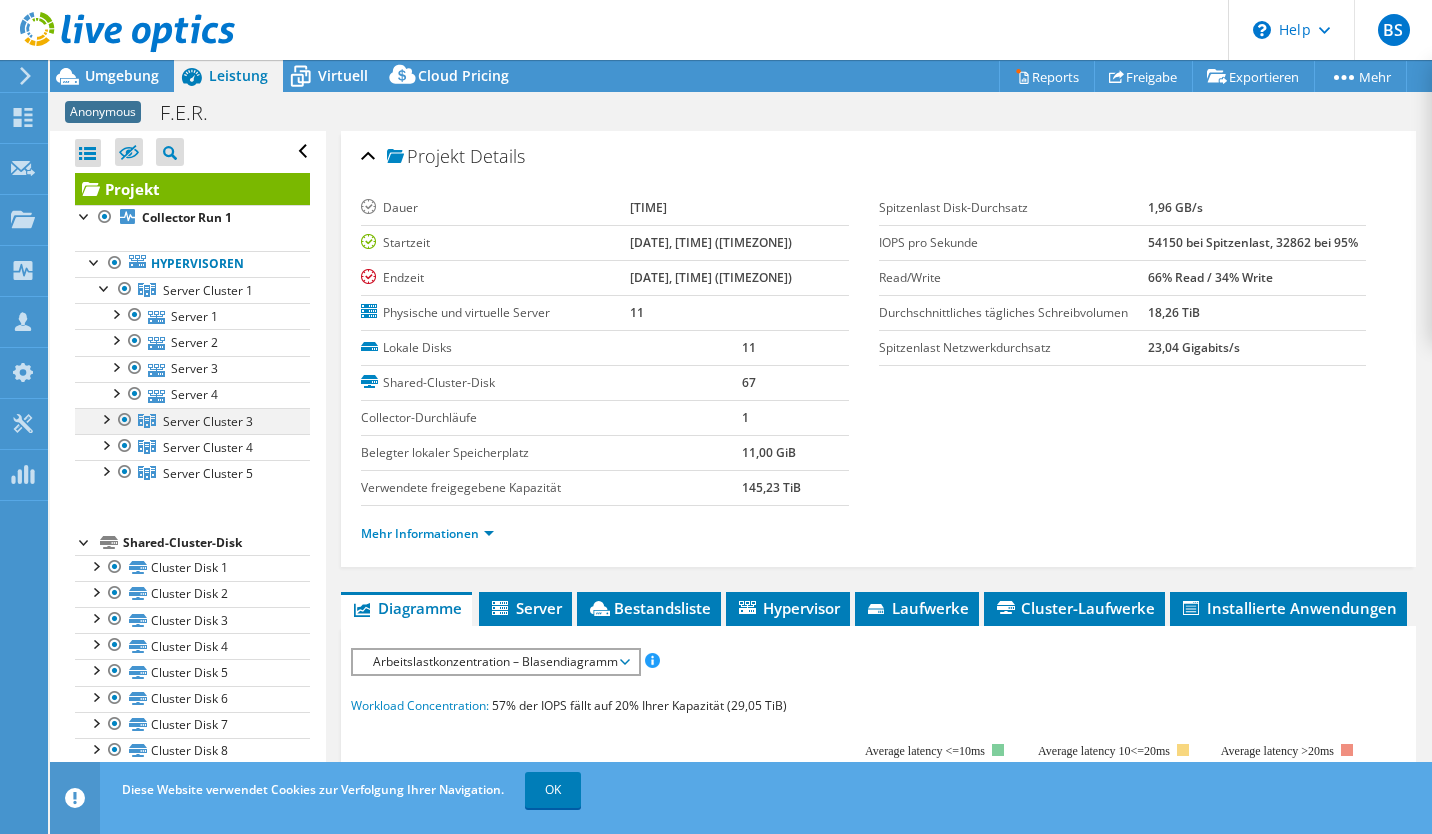 click at bounding box center [105, 418] 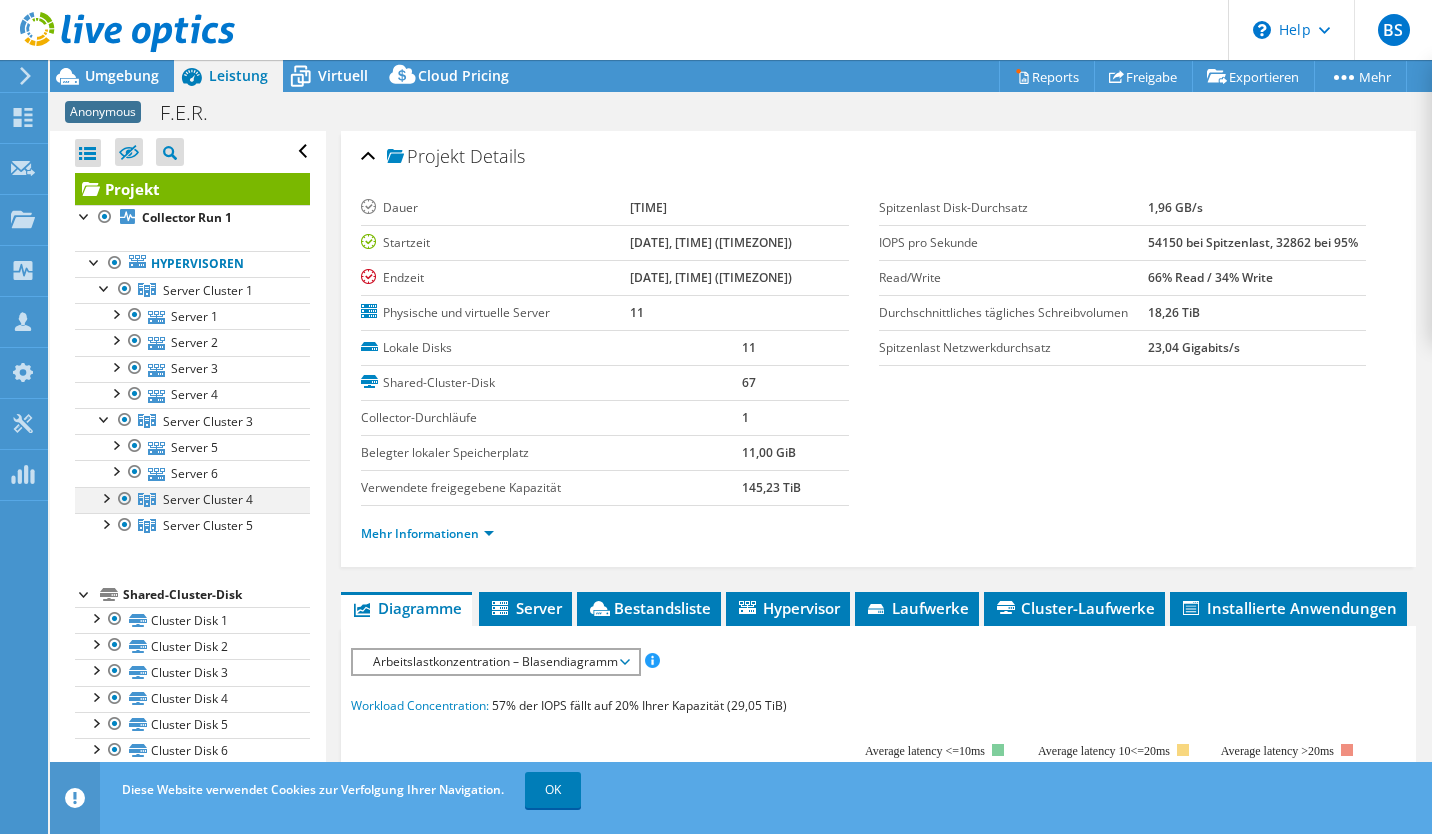 click at bounding box center (105, 497) 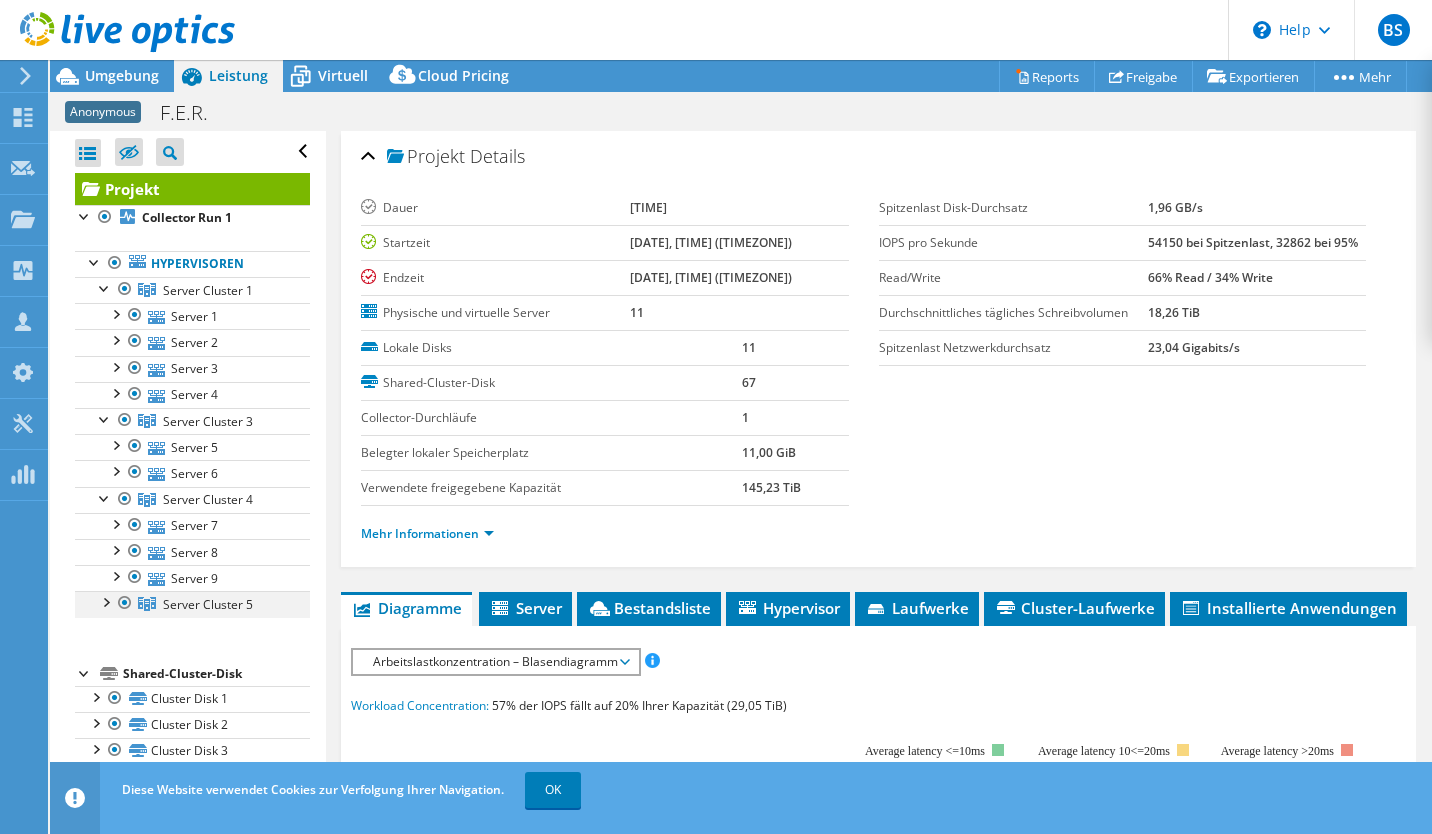 click at bounding box center (125, 603) 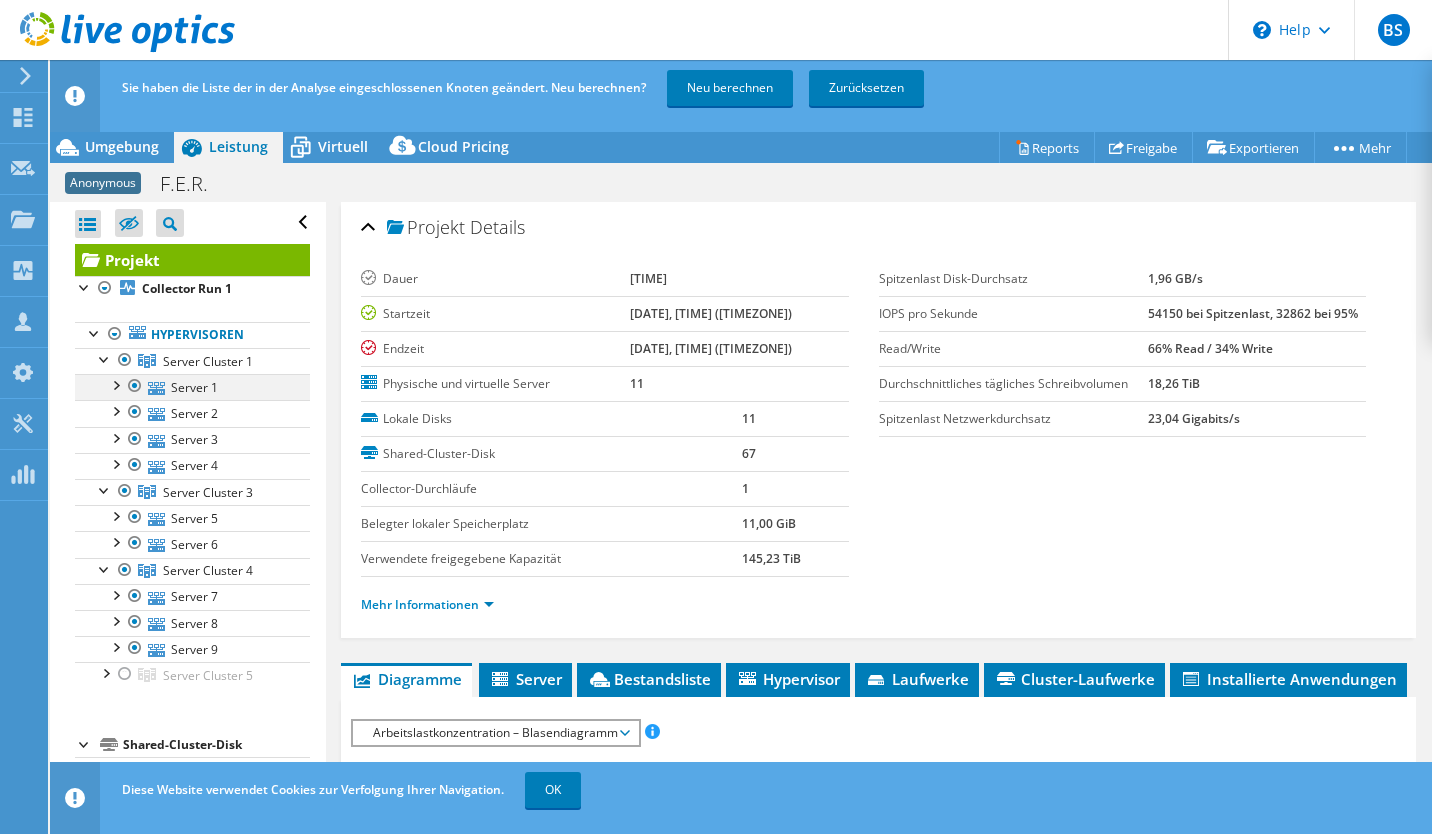 click at bounding box center (115, 384) 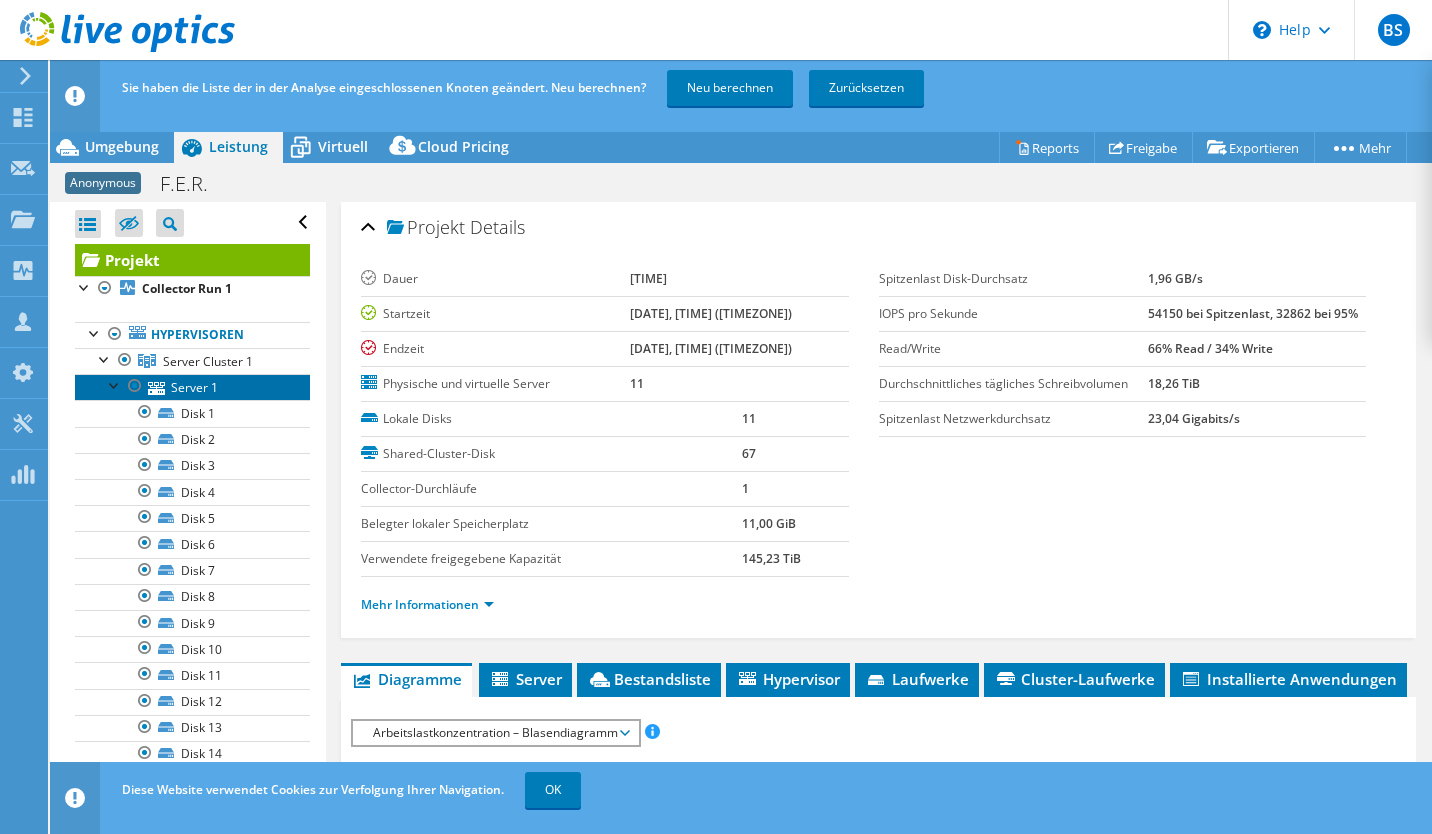 click 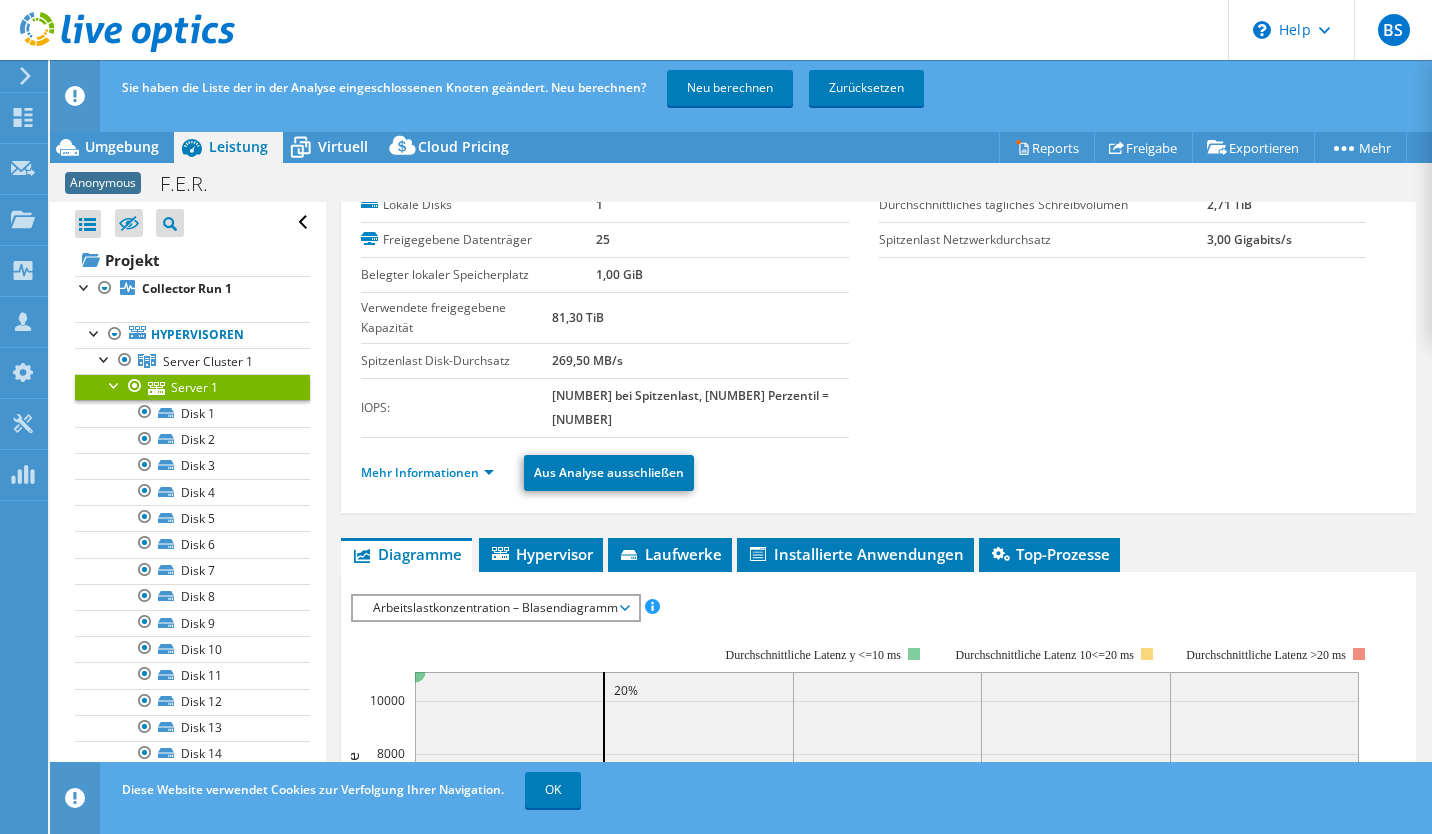 scroll, scrollTop: 176, scrollLeft: 0, axis: vertical 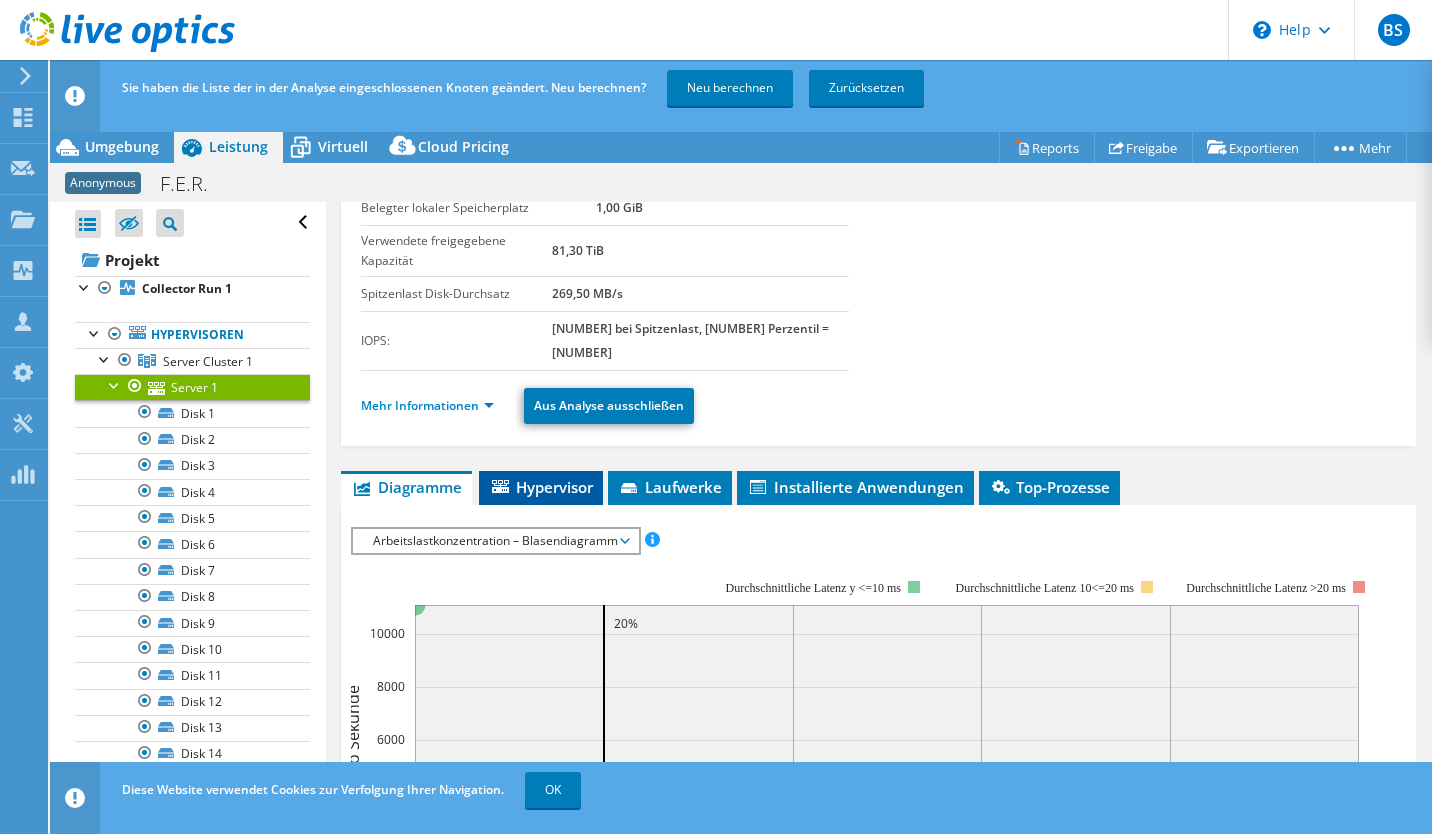 click on "Hypervisor" at bounding box center (541, 487) 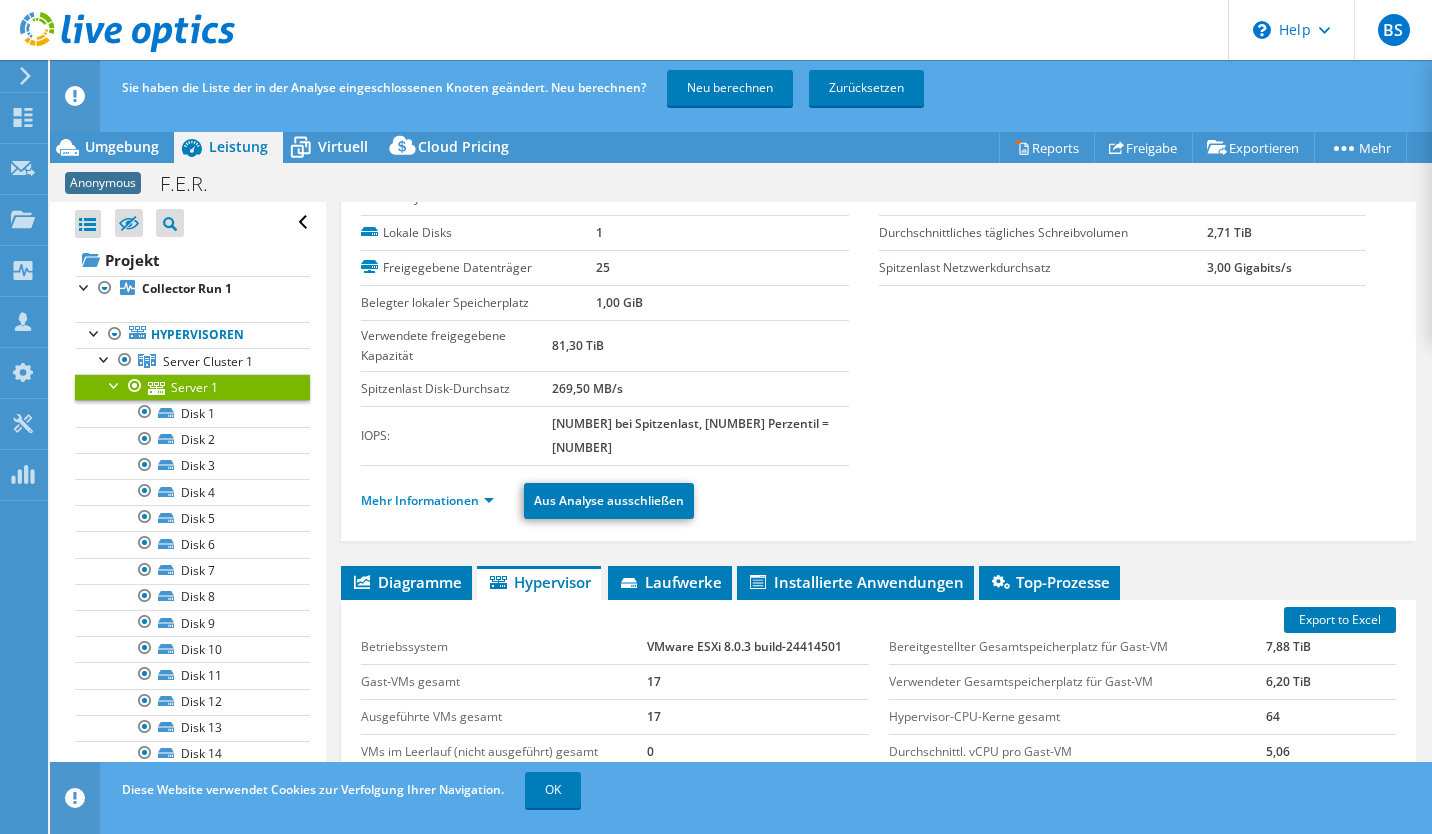 scroll, scrollTop: 80, scrollLeft: 0, axis: vertical 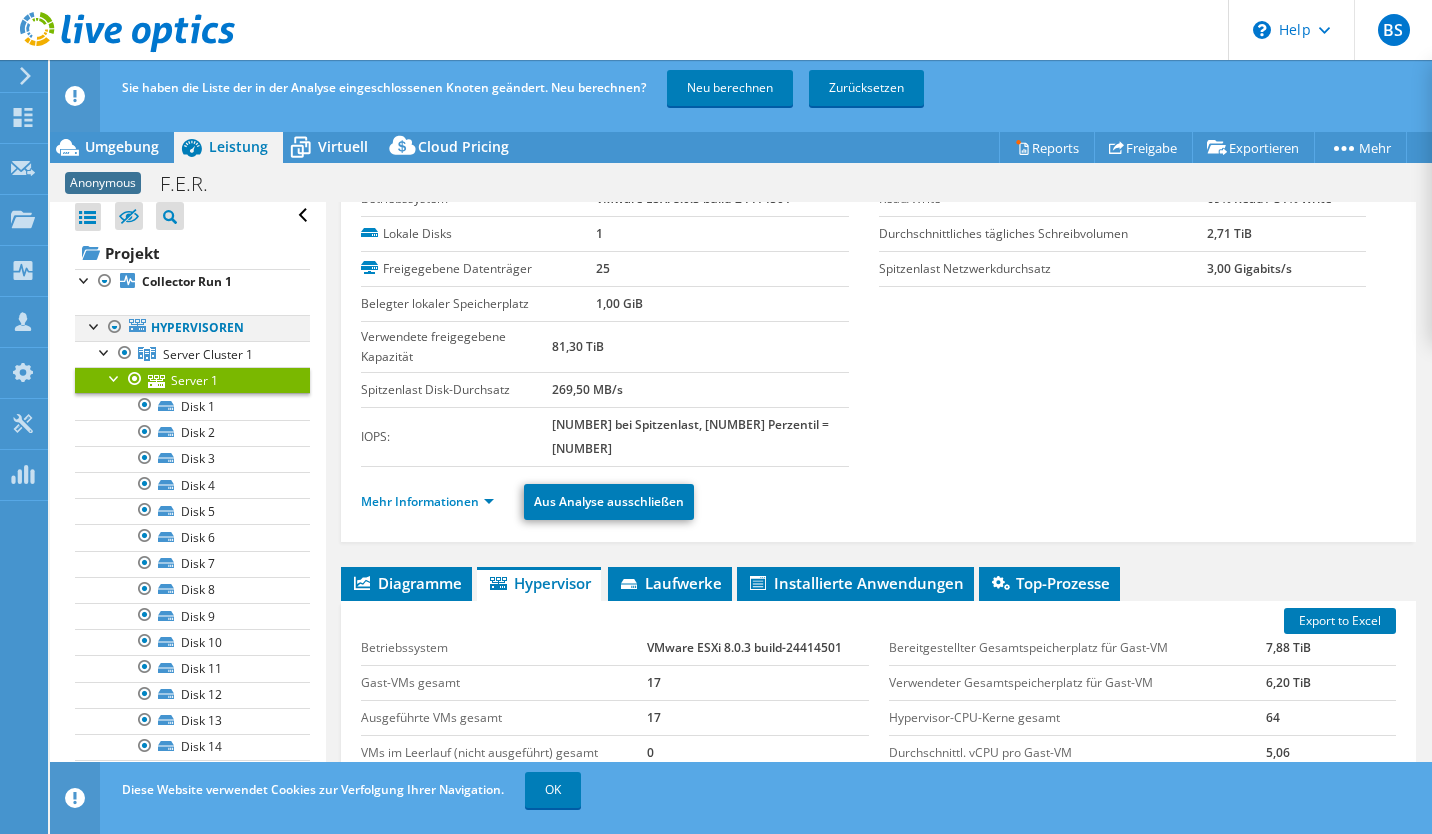 click at bounding box center [95, 325] 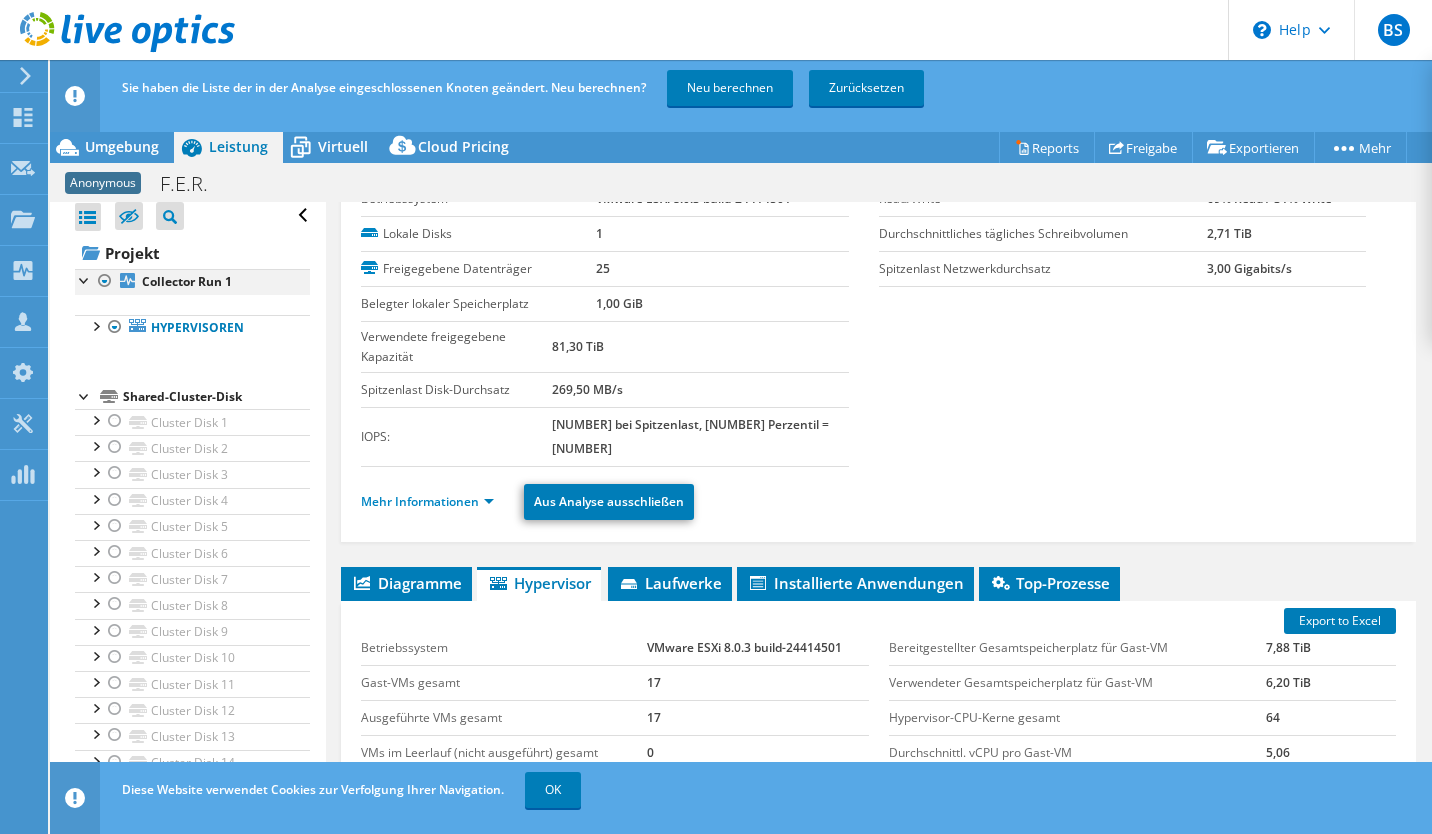 click at bounding box center [85, 279] 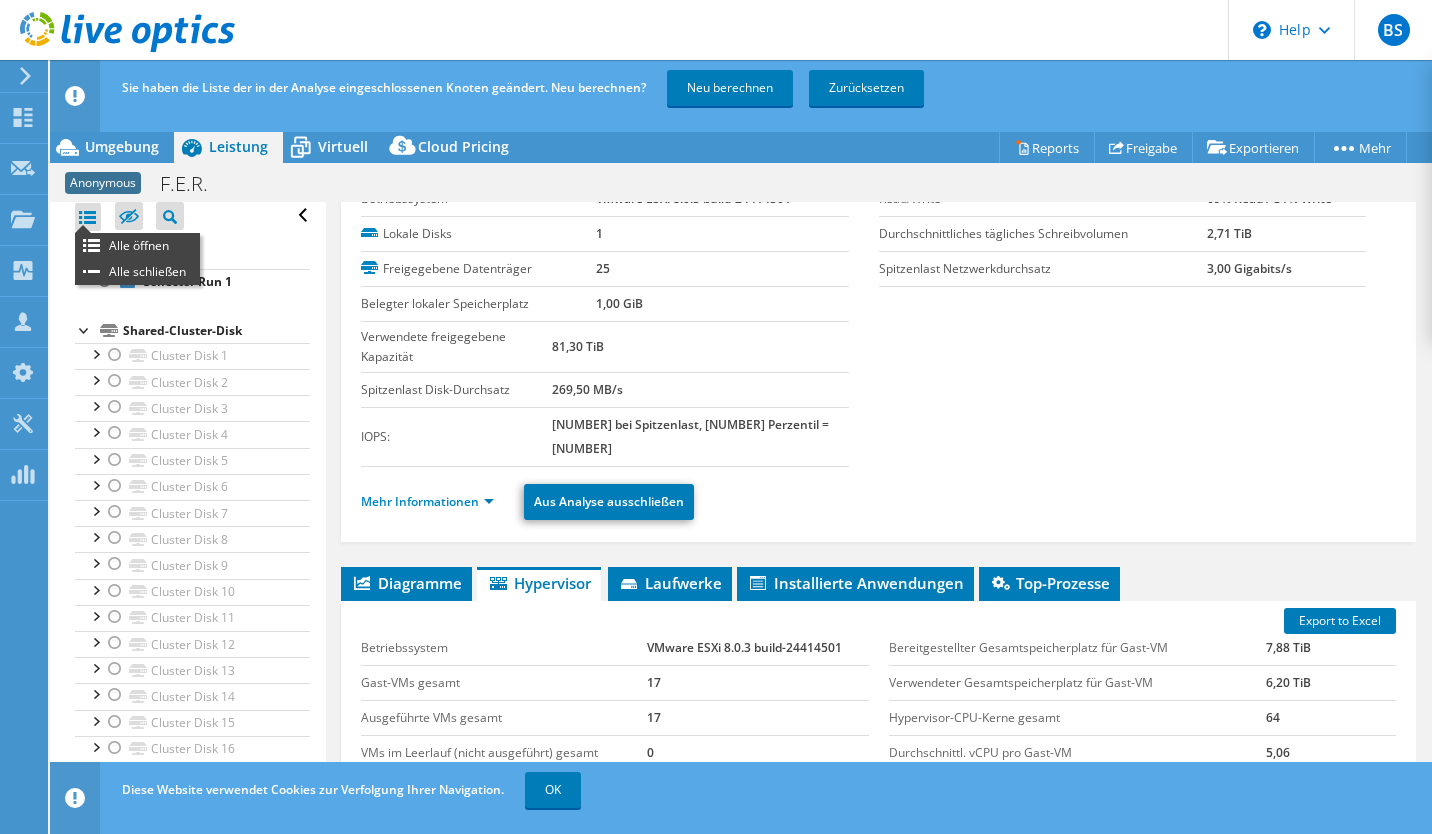 click at bounding box center [88, 217] 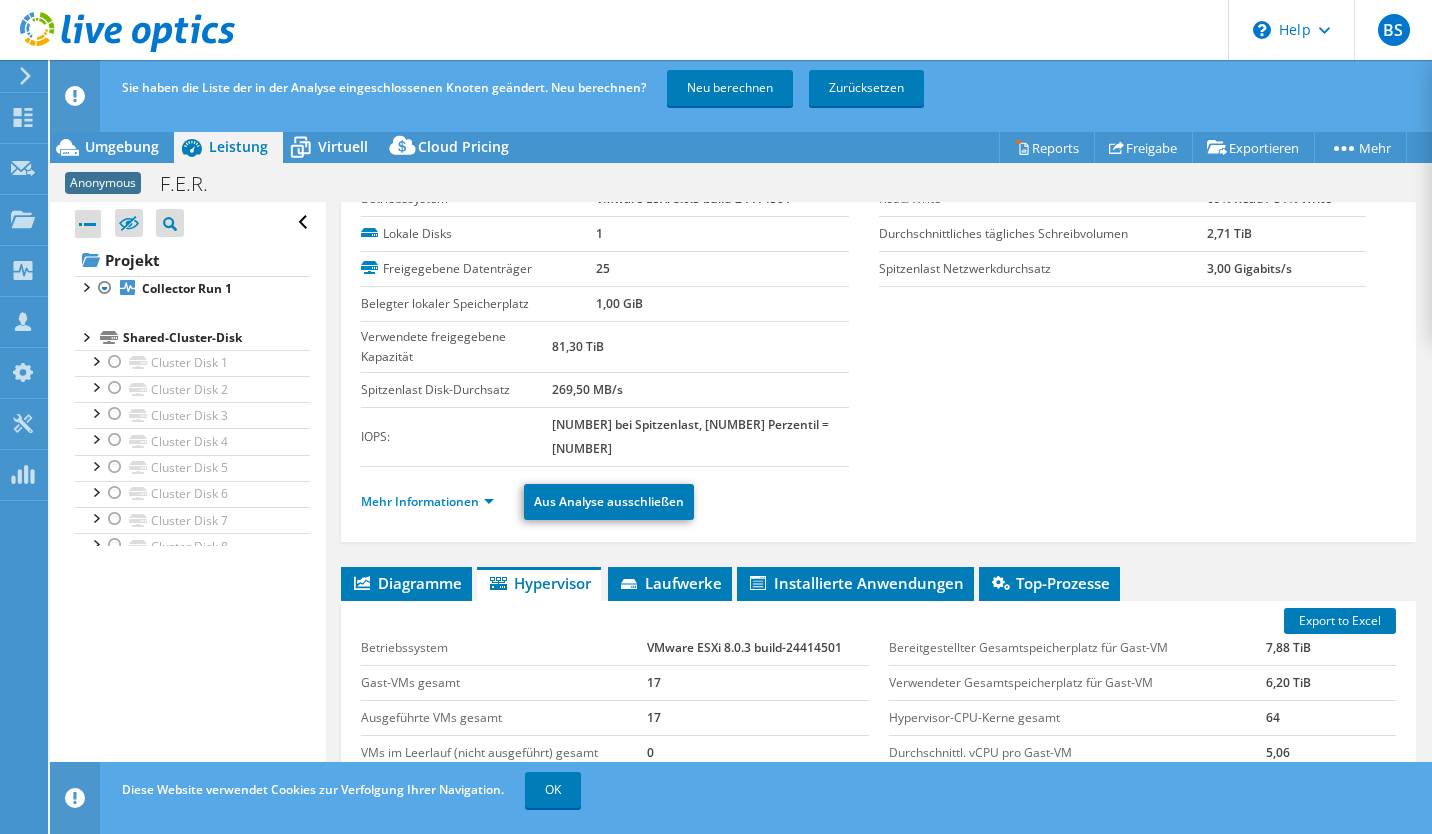 scroll, scrollTop: 0, scrollLeft: 0, axis: both 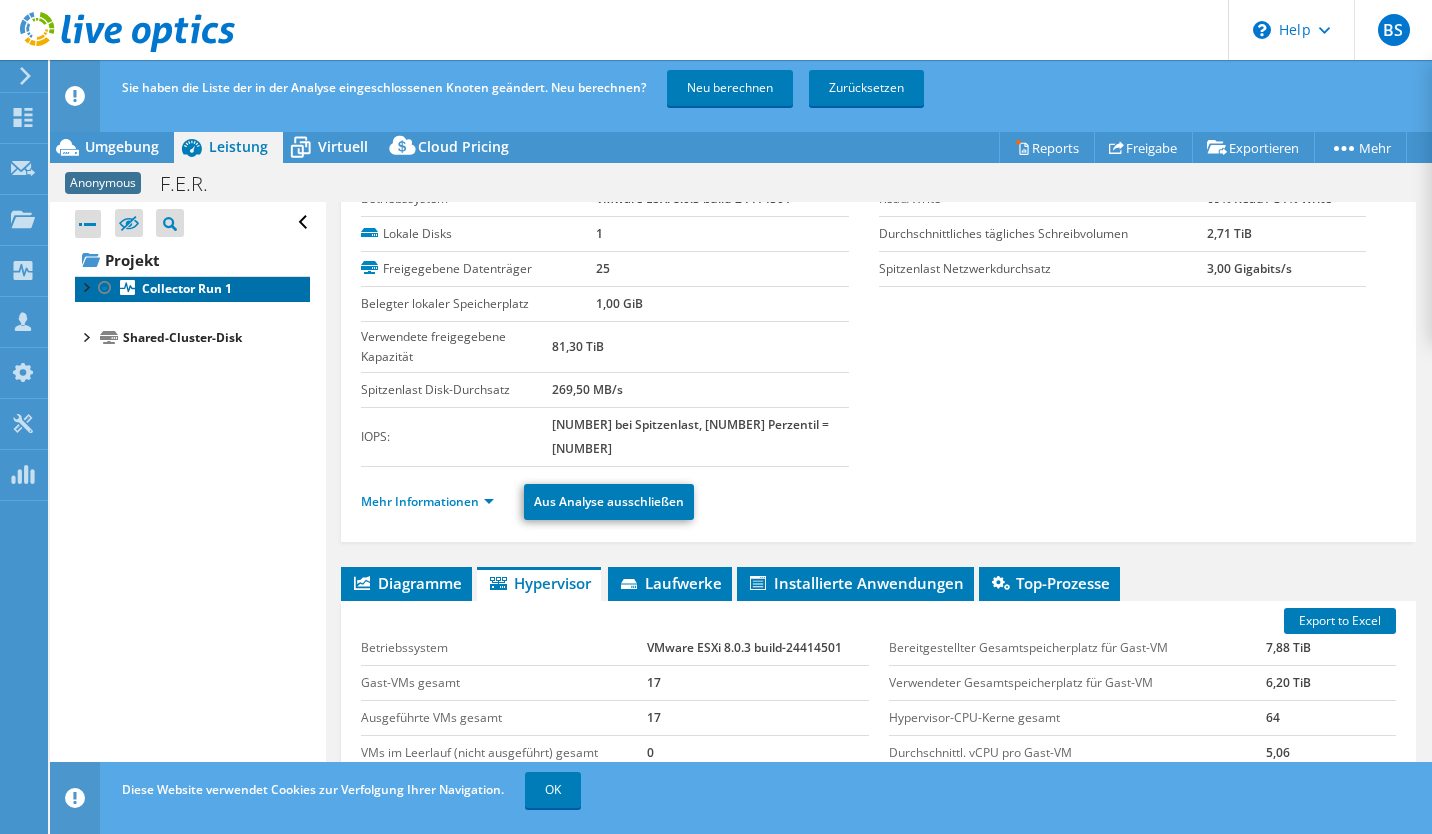click on "Collector Run 1" at bounding box center (187, 288) 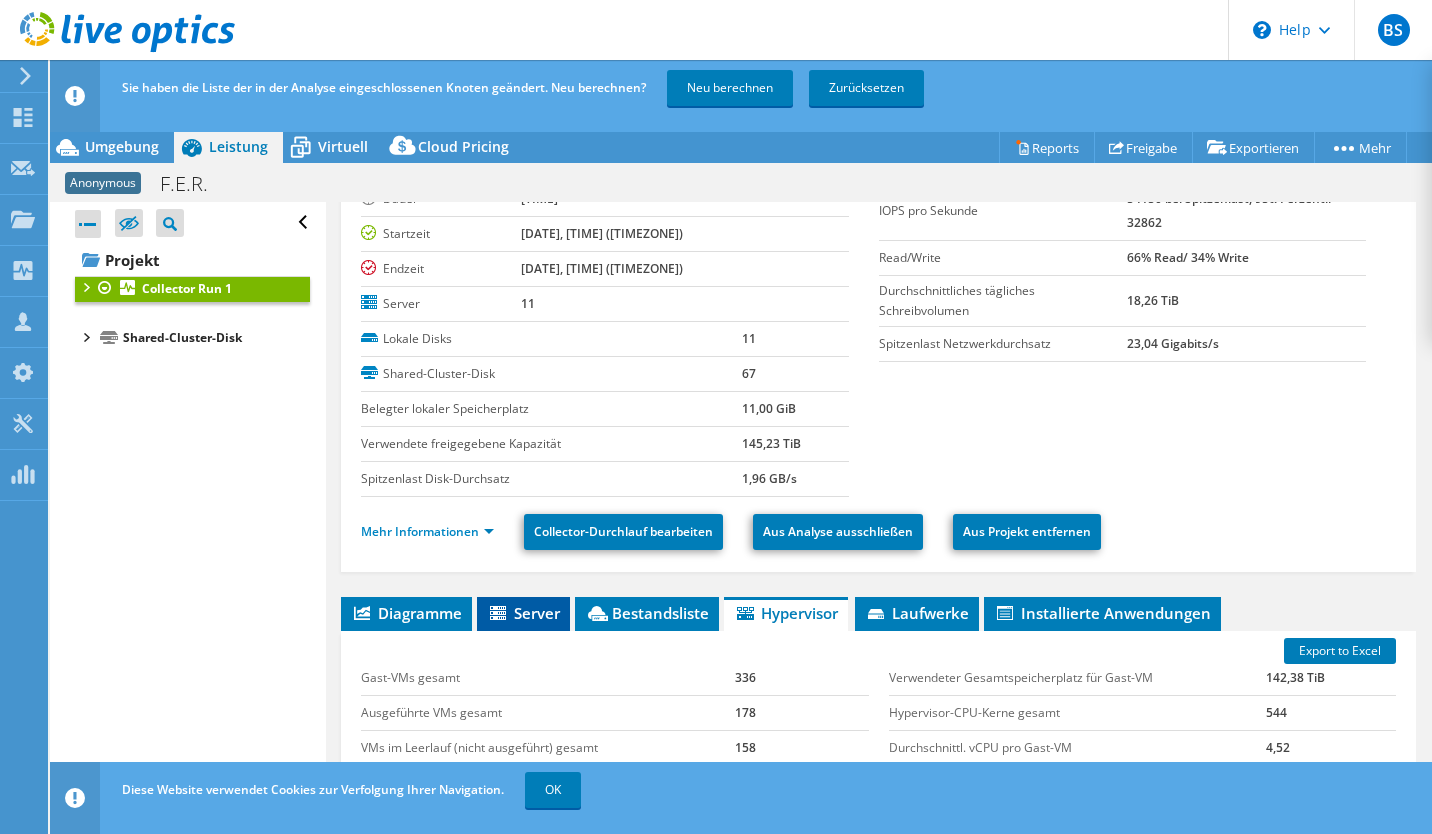 click on "Server" at bounding box center [523, 613] 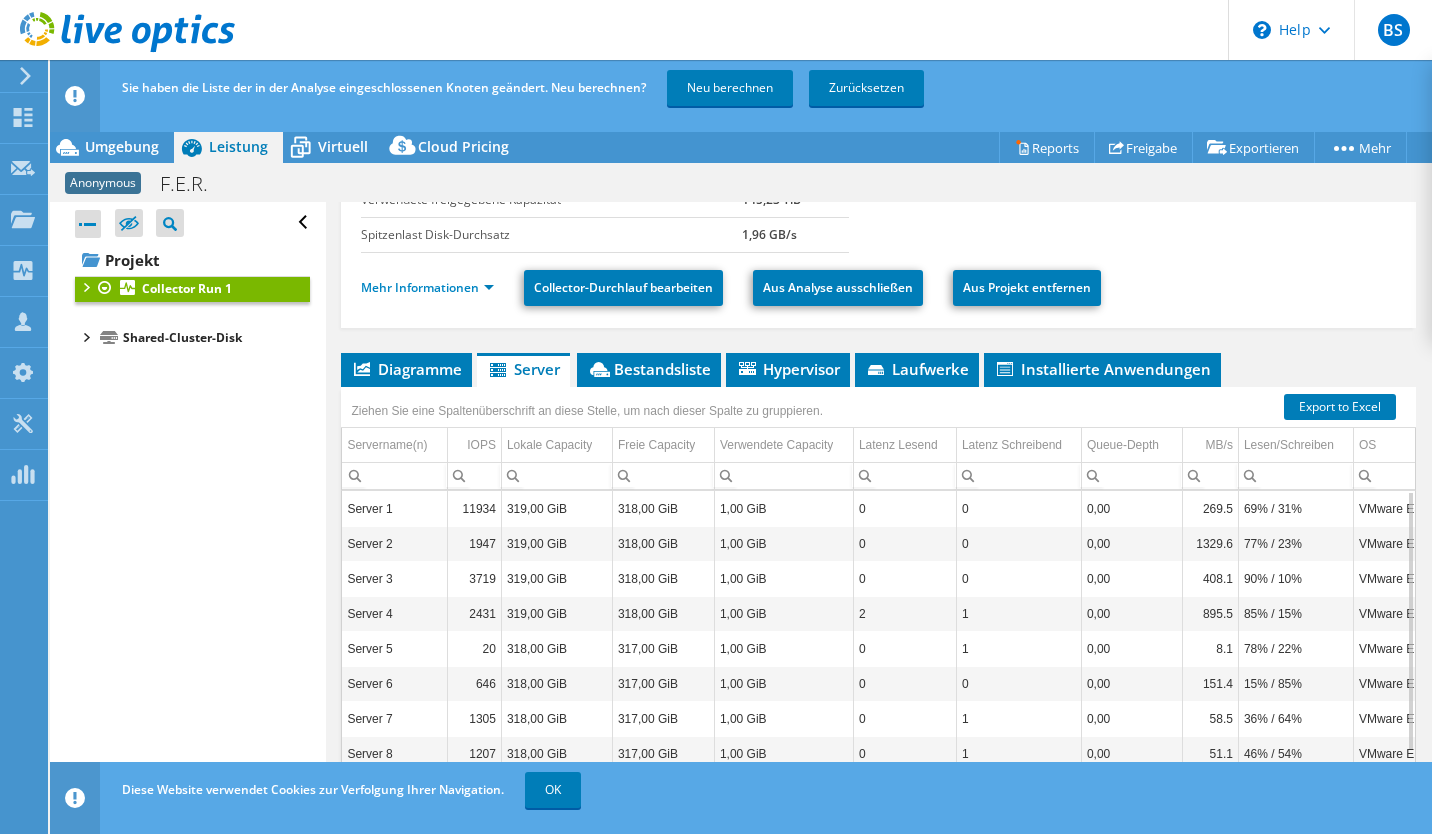 scroll, scrollTop: 345, scrollLeft: 0, axis: vertical 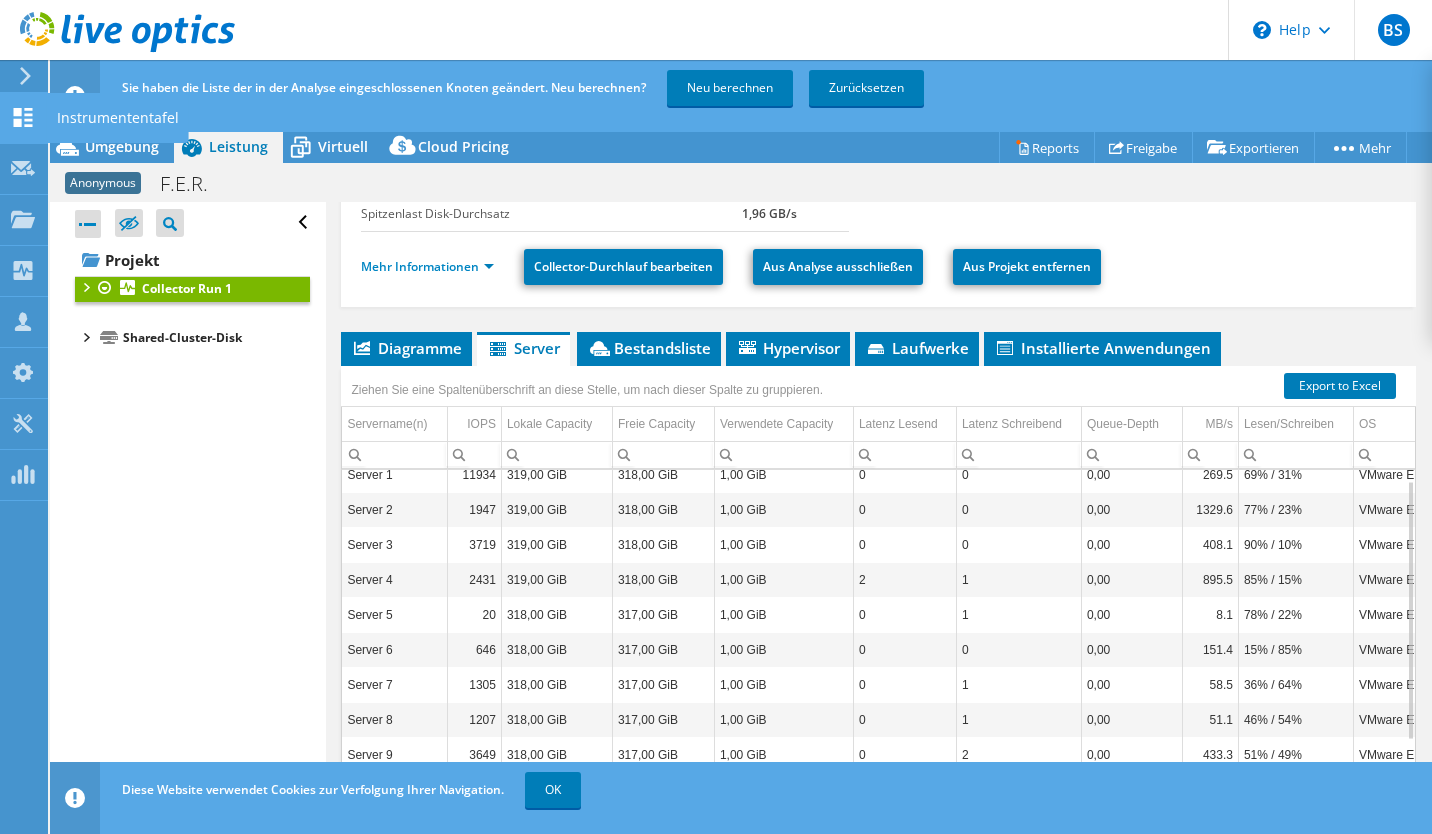 click 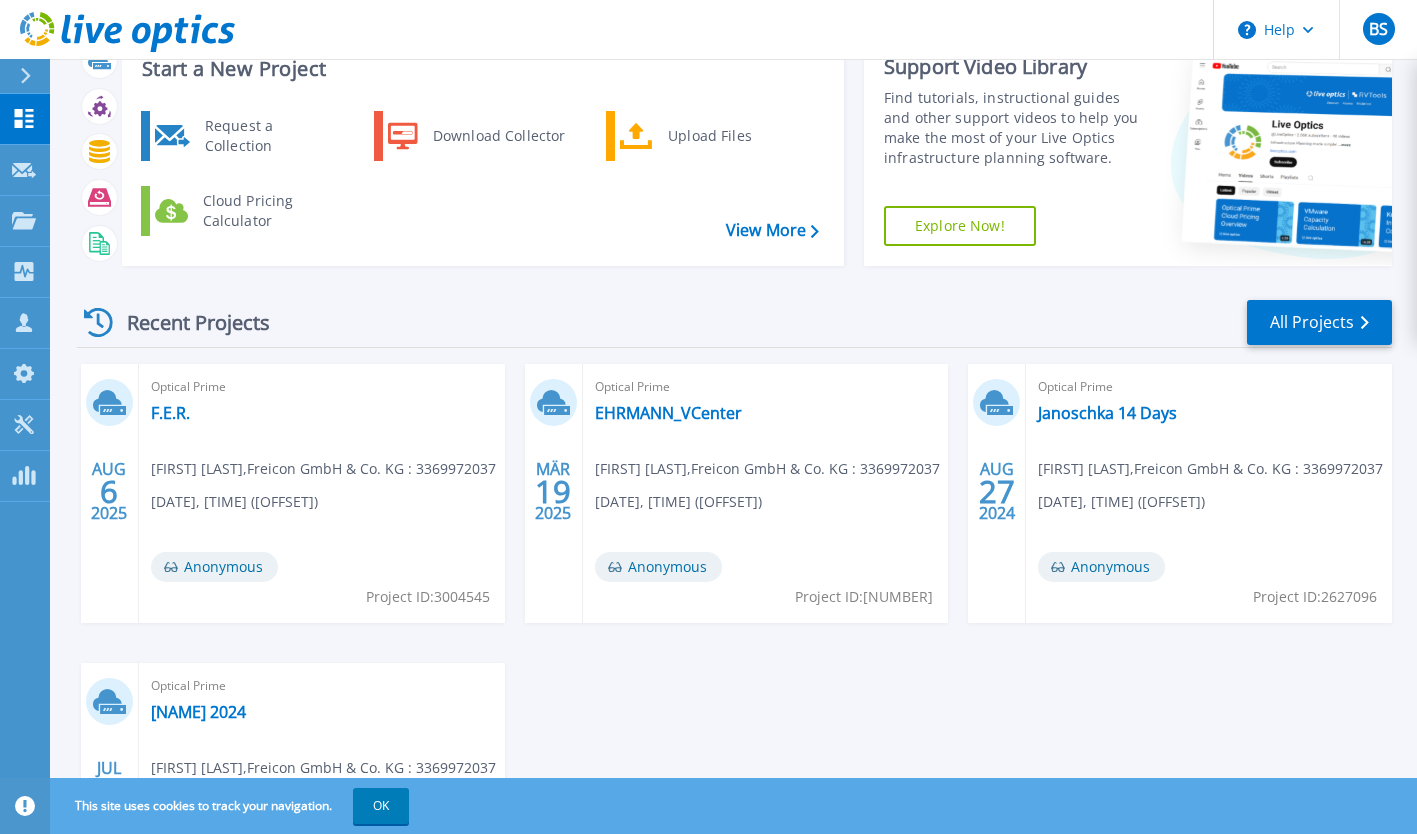 scroll, scrollTop: 21, scrollLeft: 0, axis: vertical 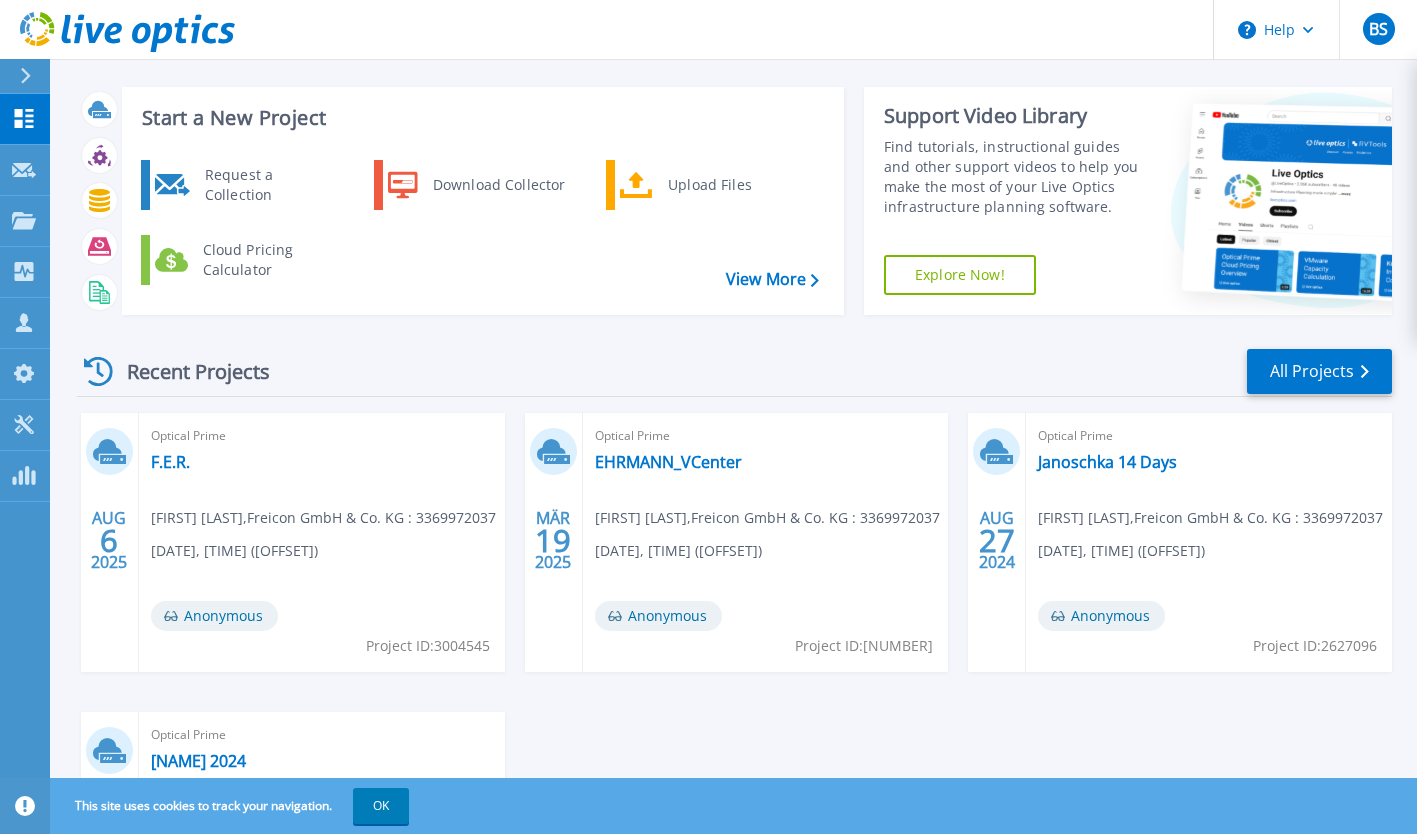click on "Anonymous" at bounding box center (214, 616) 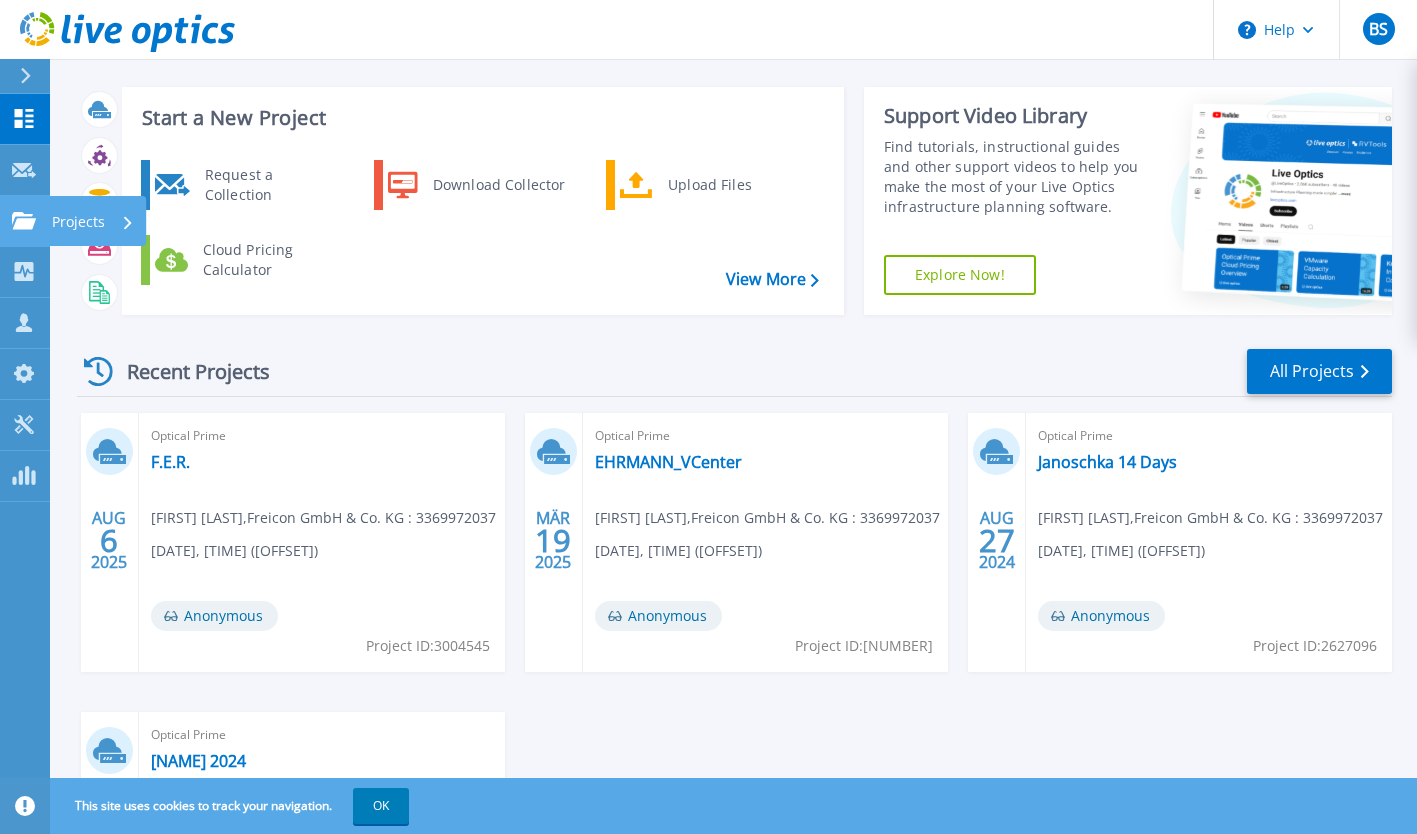 click on "Projects Projects" at bounding box center [25, 221] 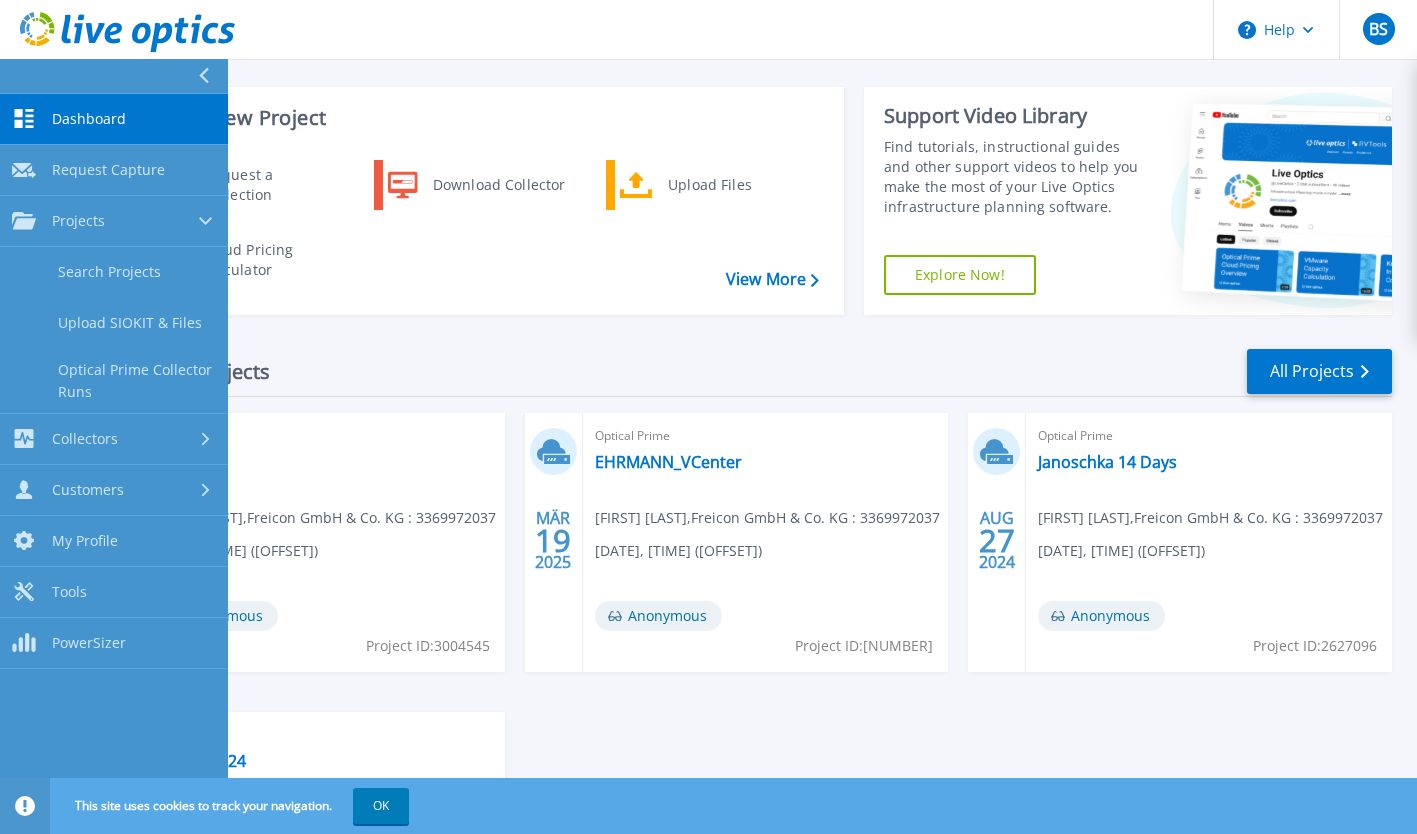 click on "Request a Collection     Download Collector     Upload Files     Cloud Pricing Calculator" at bounding box center [480, 230] 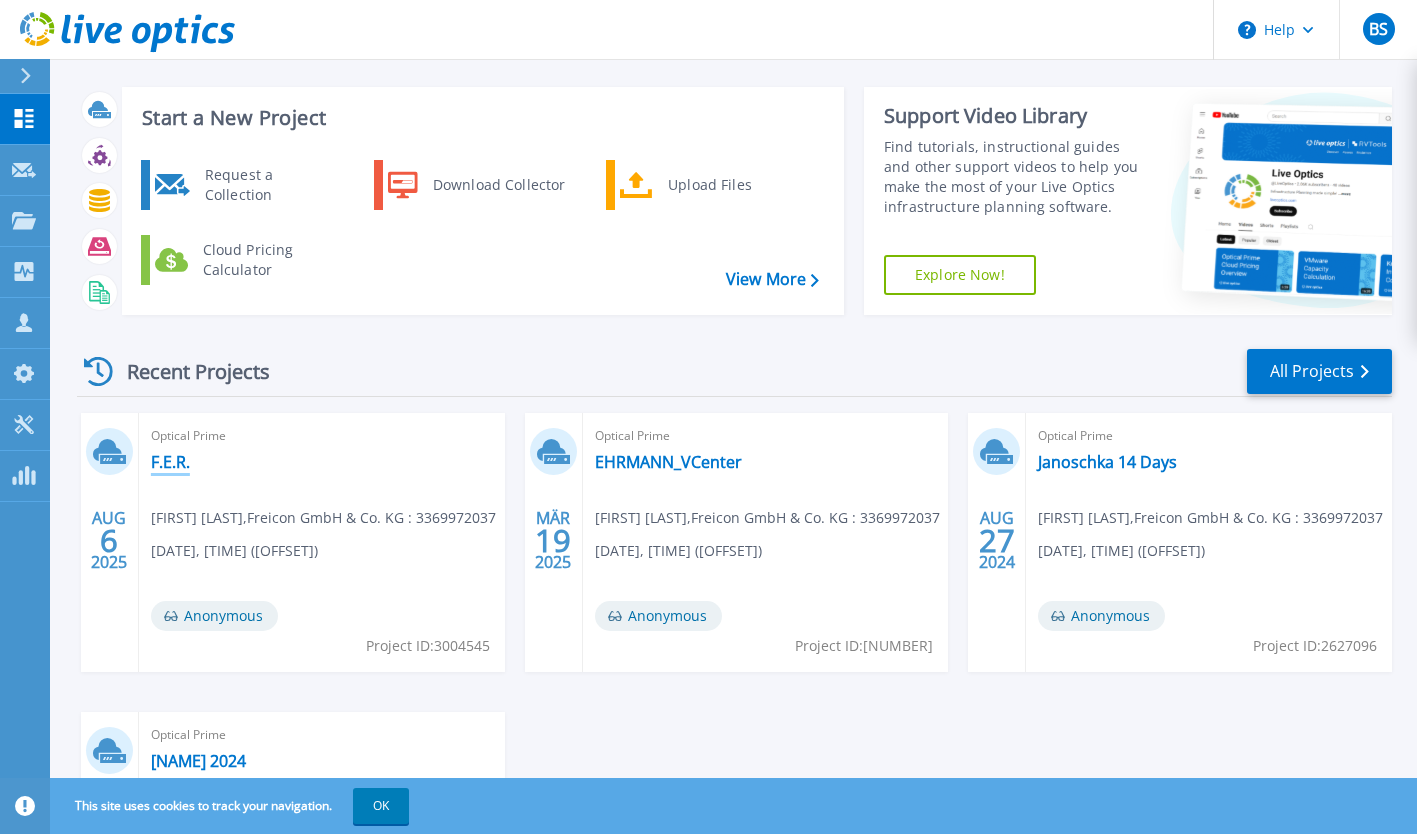 click on "F.E.R." at bounding box center [170, 462] 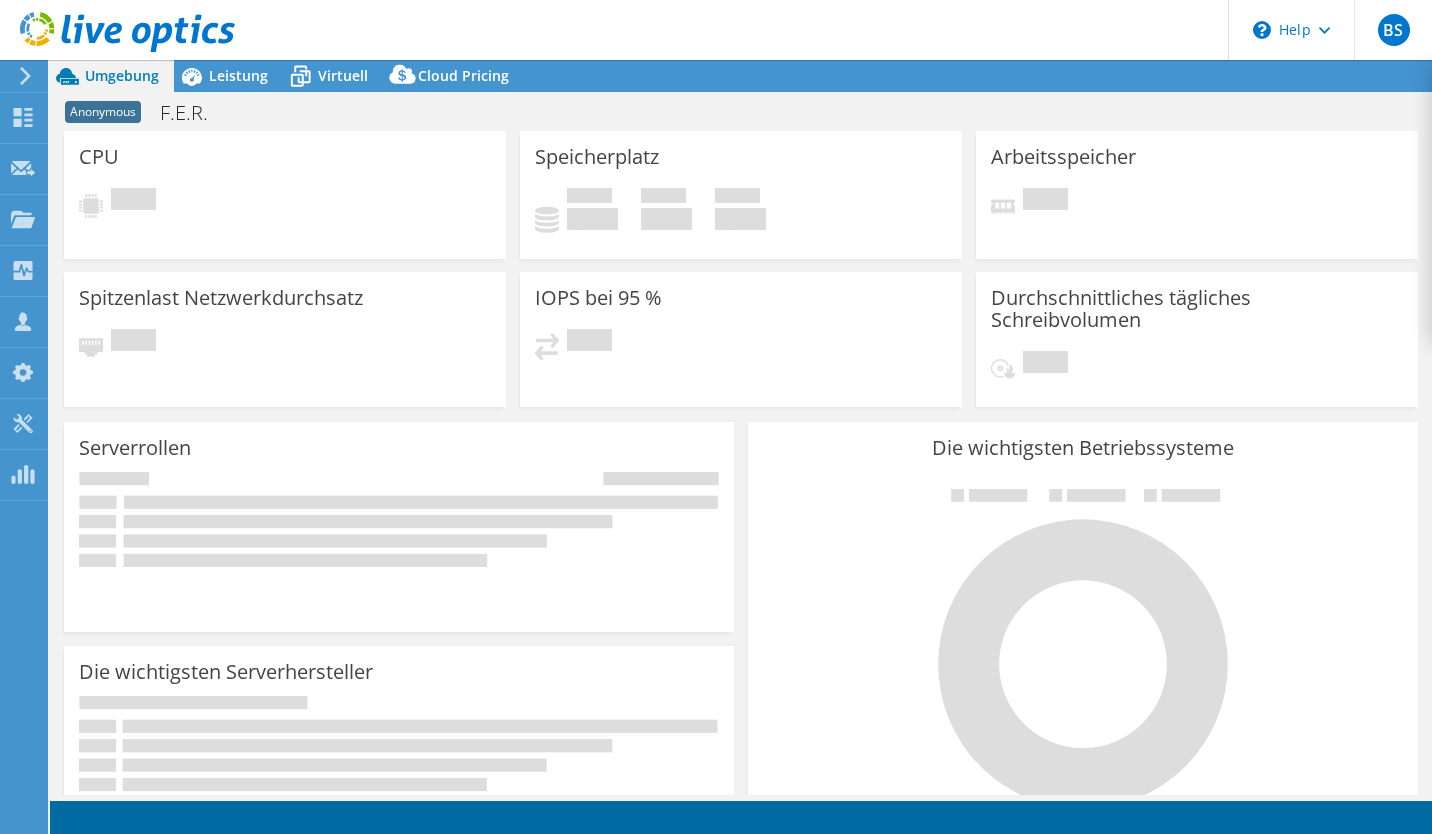 scroll, scrollTop: 0, scrollLeft: 0, axis: both 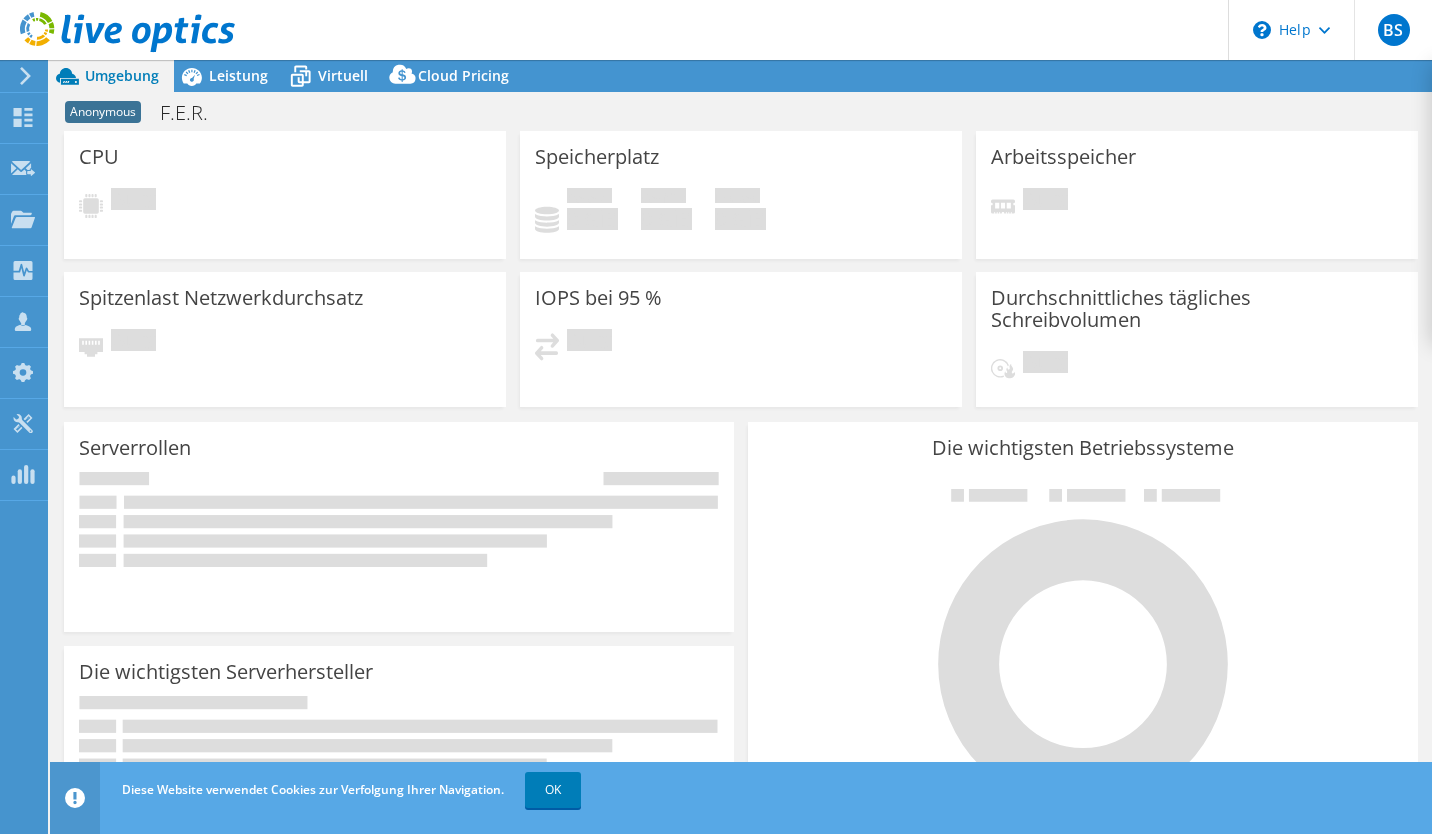 select on "USD" 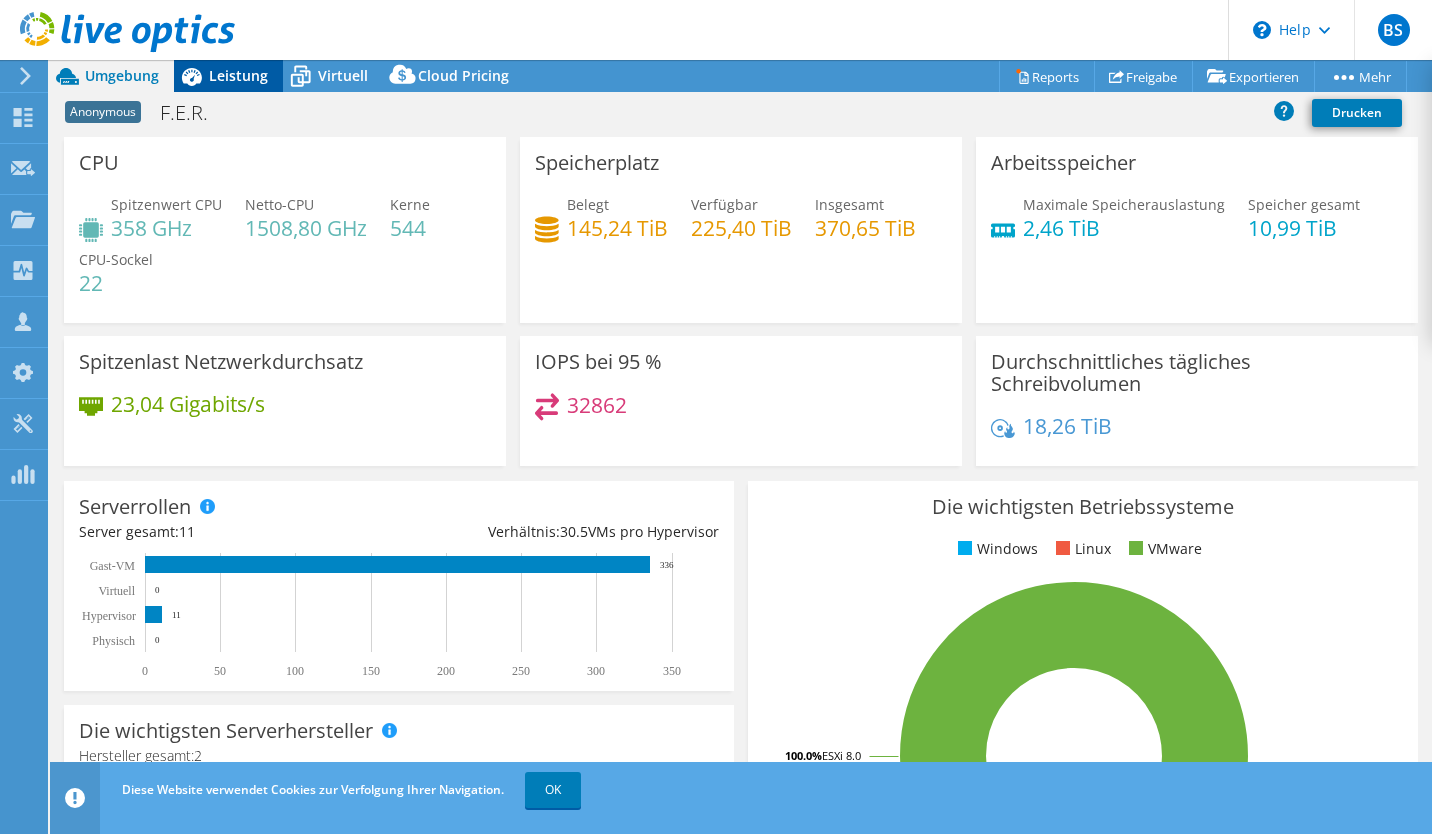 click on "Leistung" at bounding box center [238, 75] 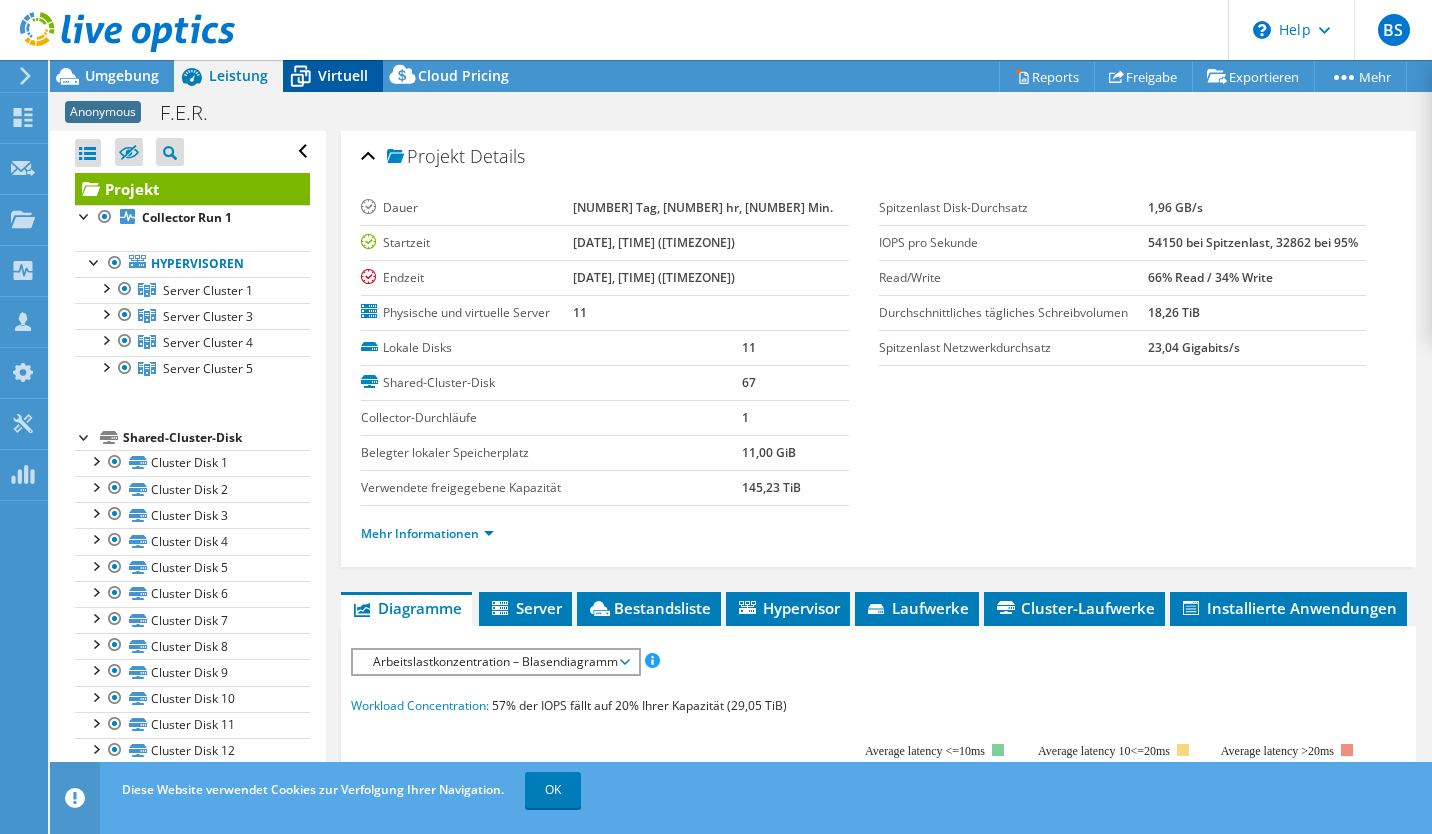 click on "Virtuell" at bounding box center (343, 75) 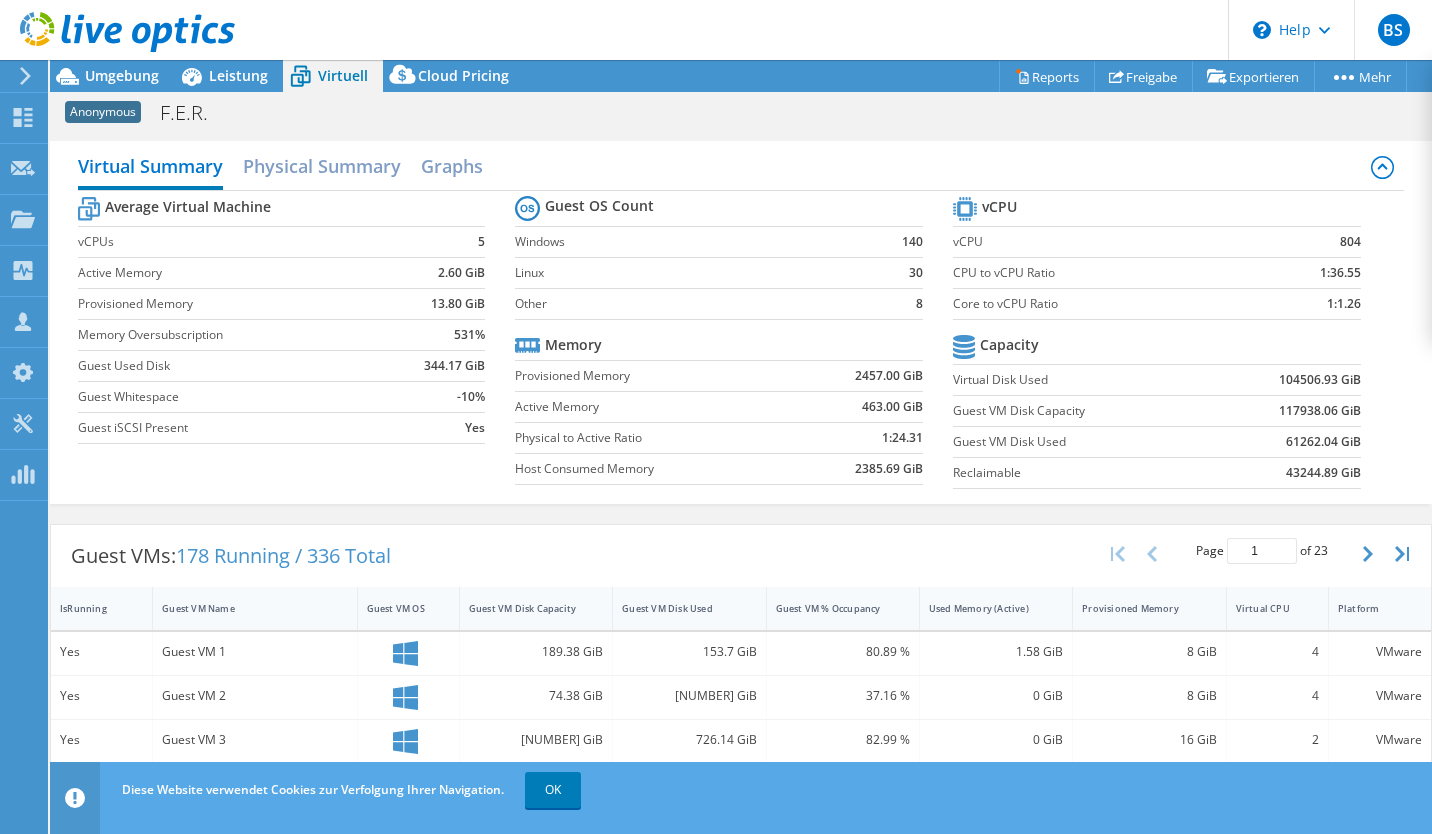 click on "Virtuell" at bounding box center [343, 75] 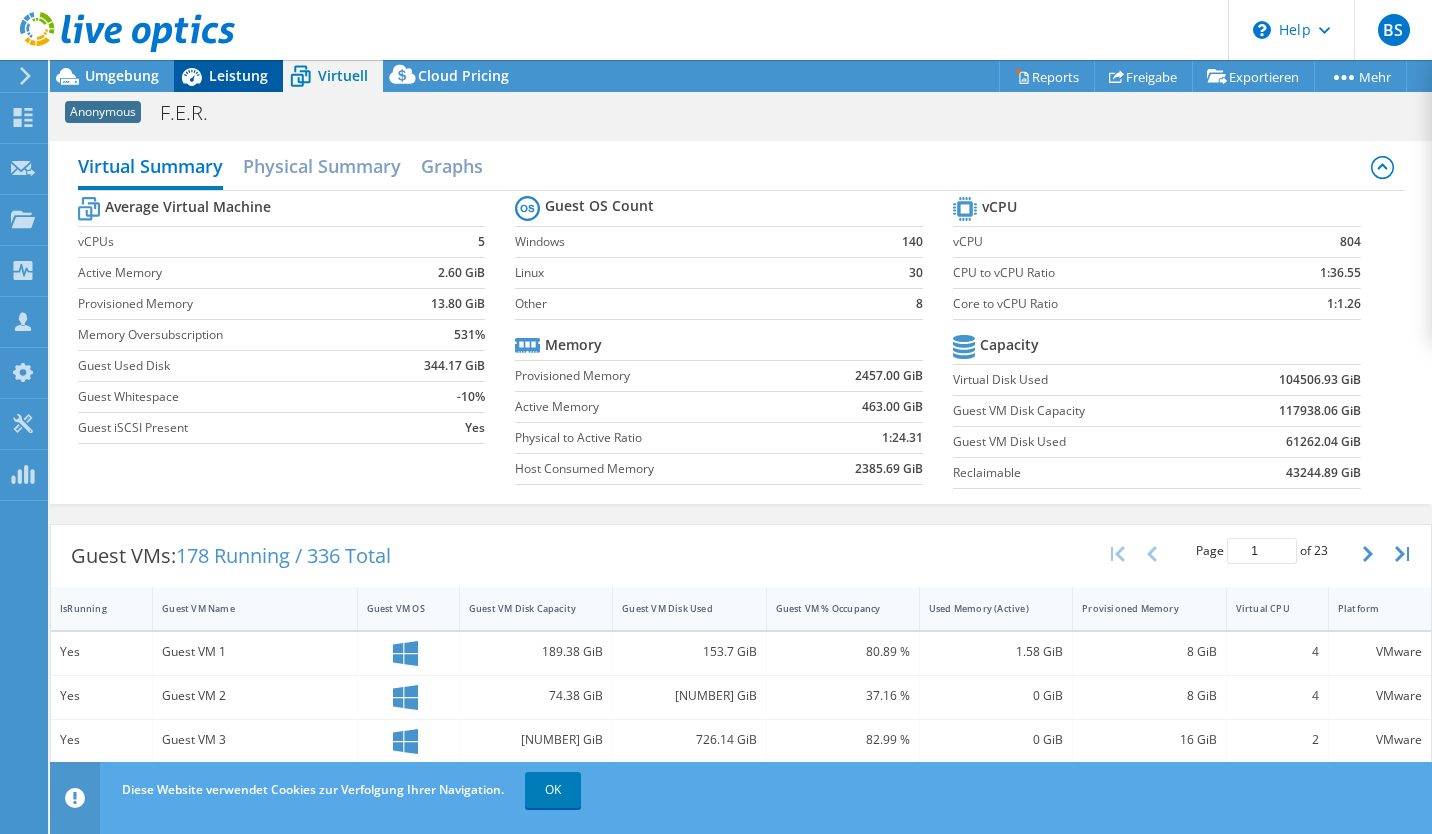 click 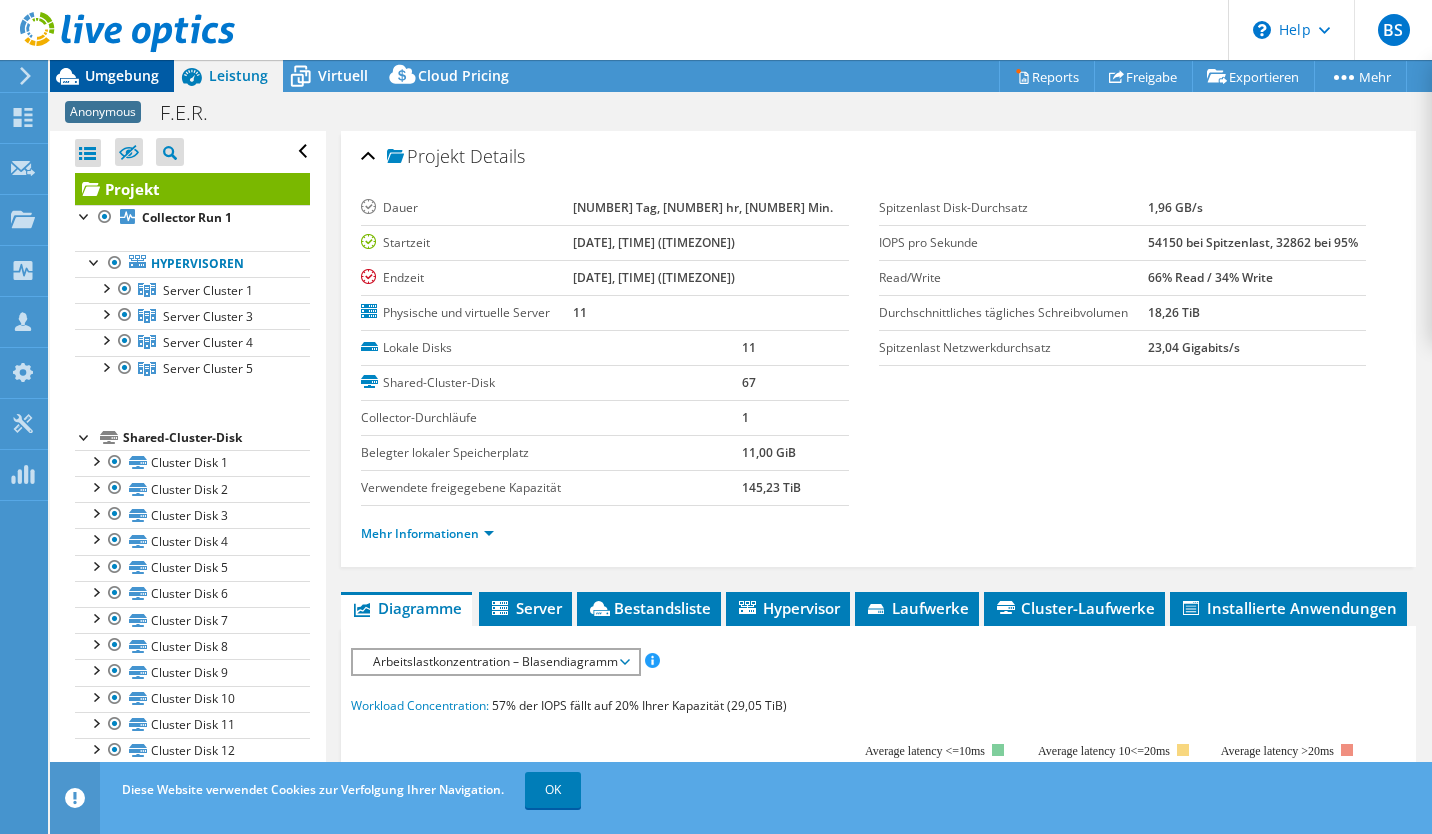 click on "Umgebung" at bounding box center [122, 75] 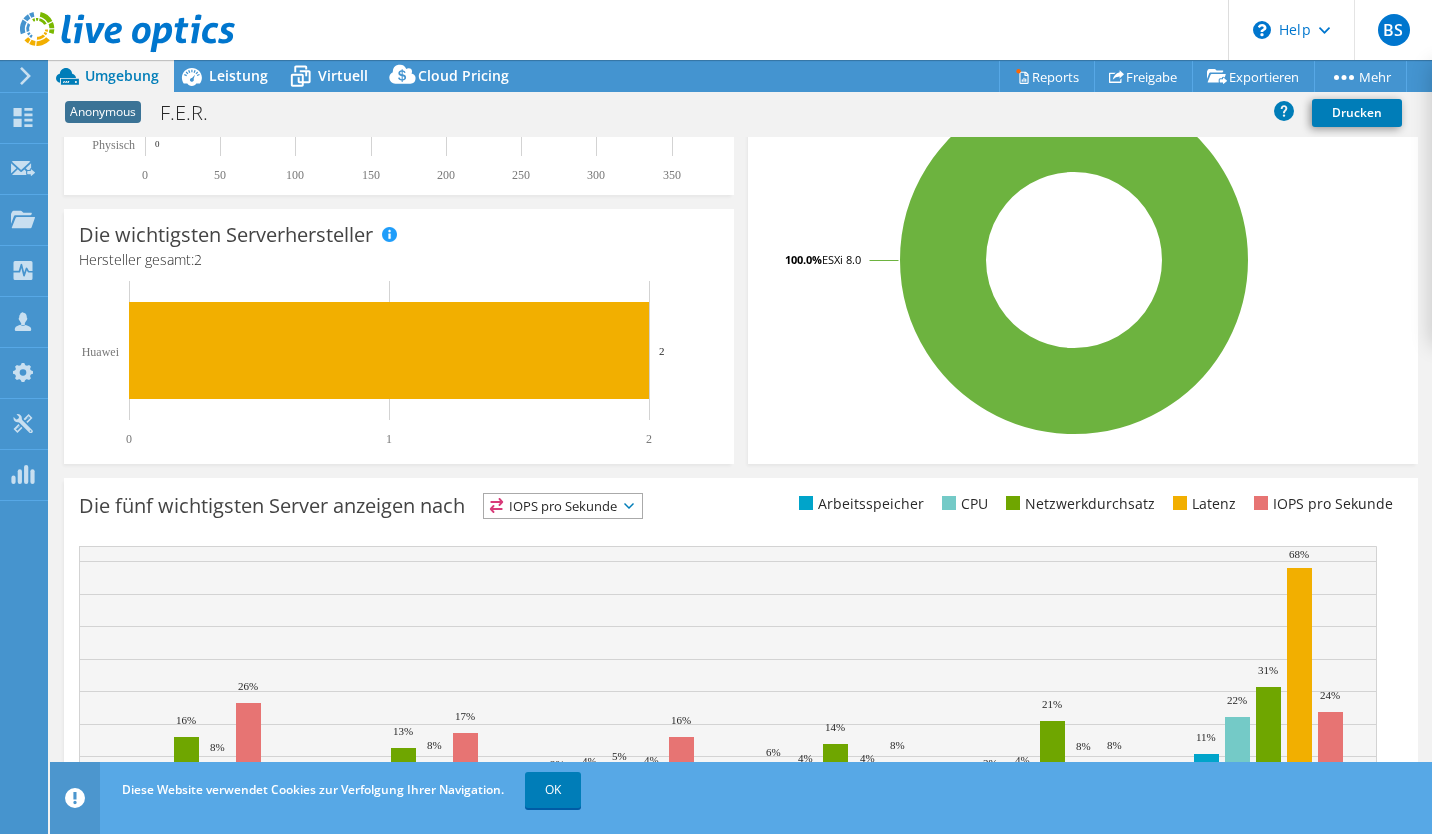 scroll, scrollTop: 502, scrollLeft: 0, axis: vertical 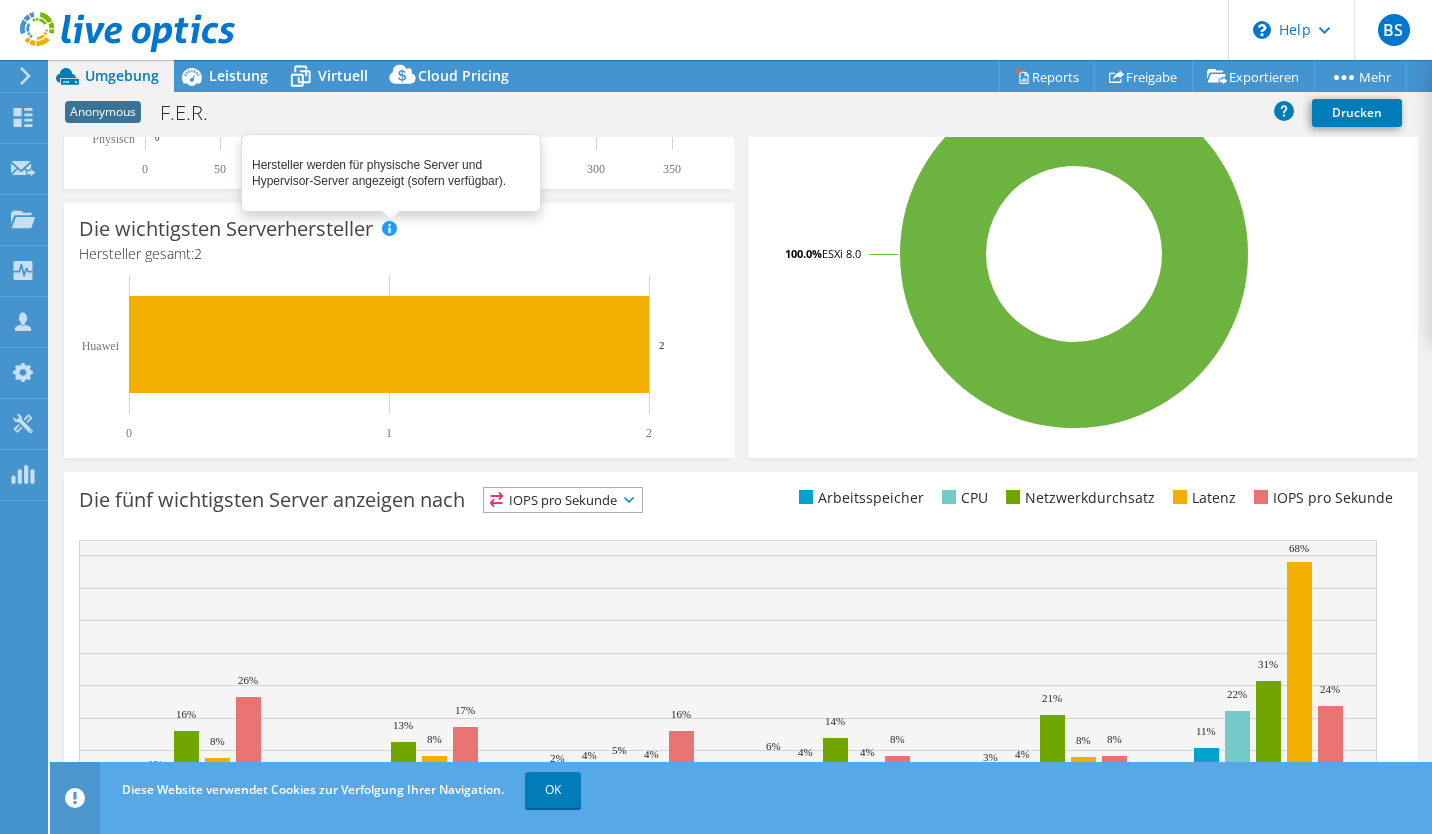 click at bounding box center (389, 228) 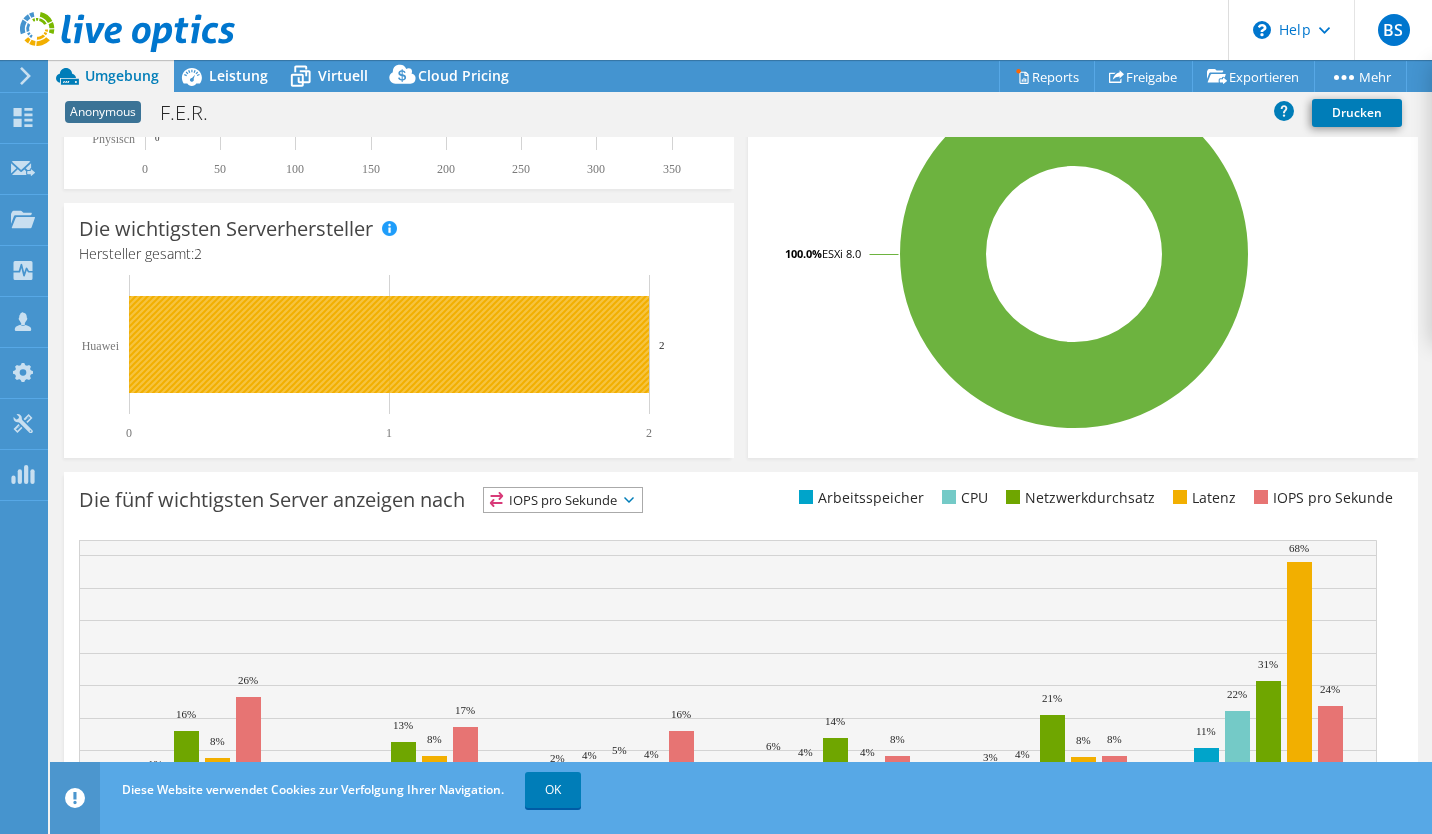 click 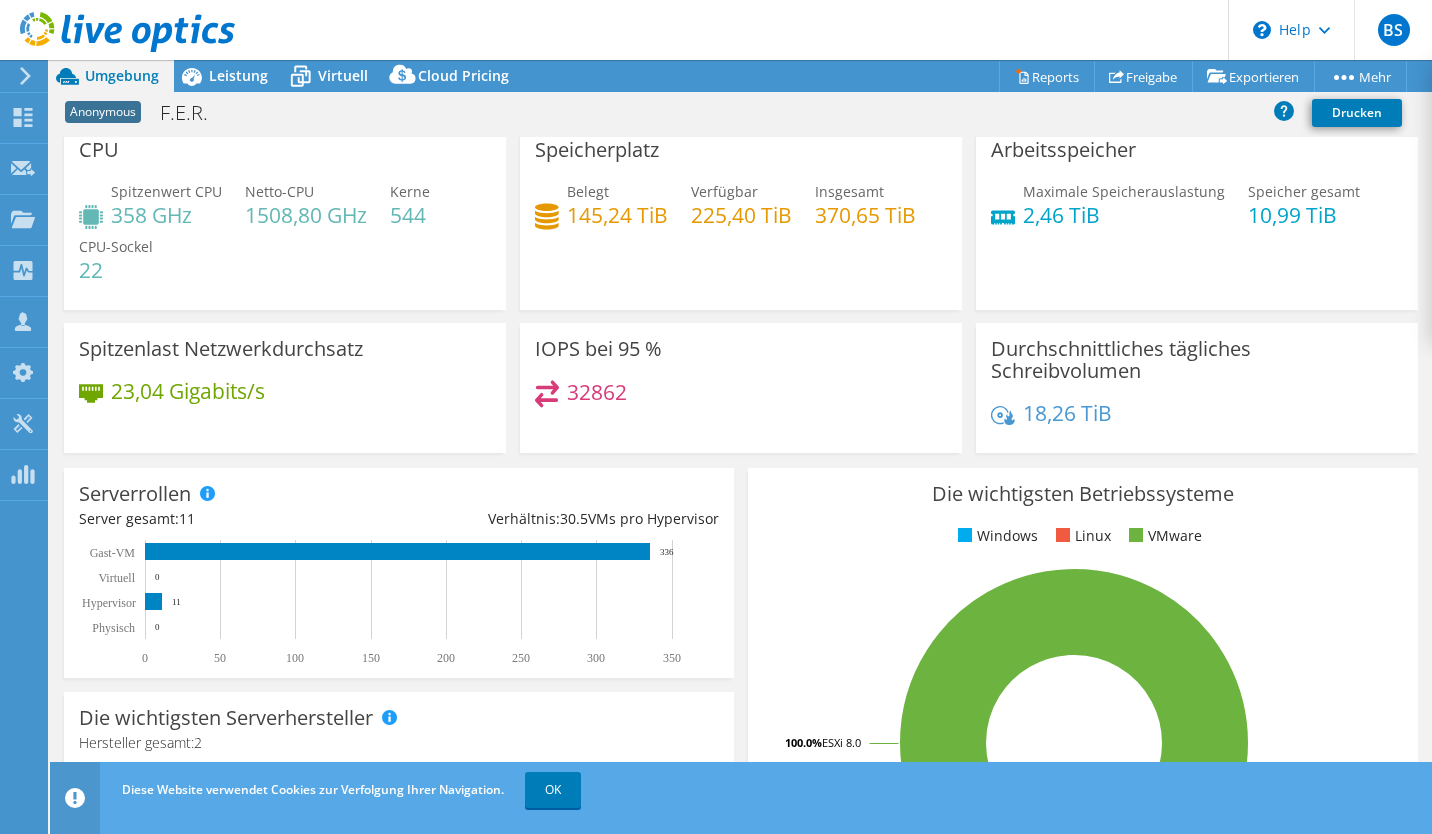 scroll, scrollTop: 0, scrollLeft: 0, axis: both 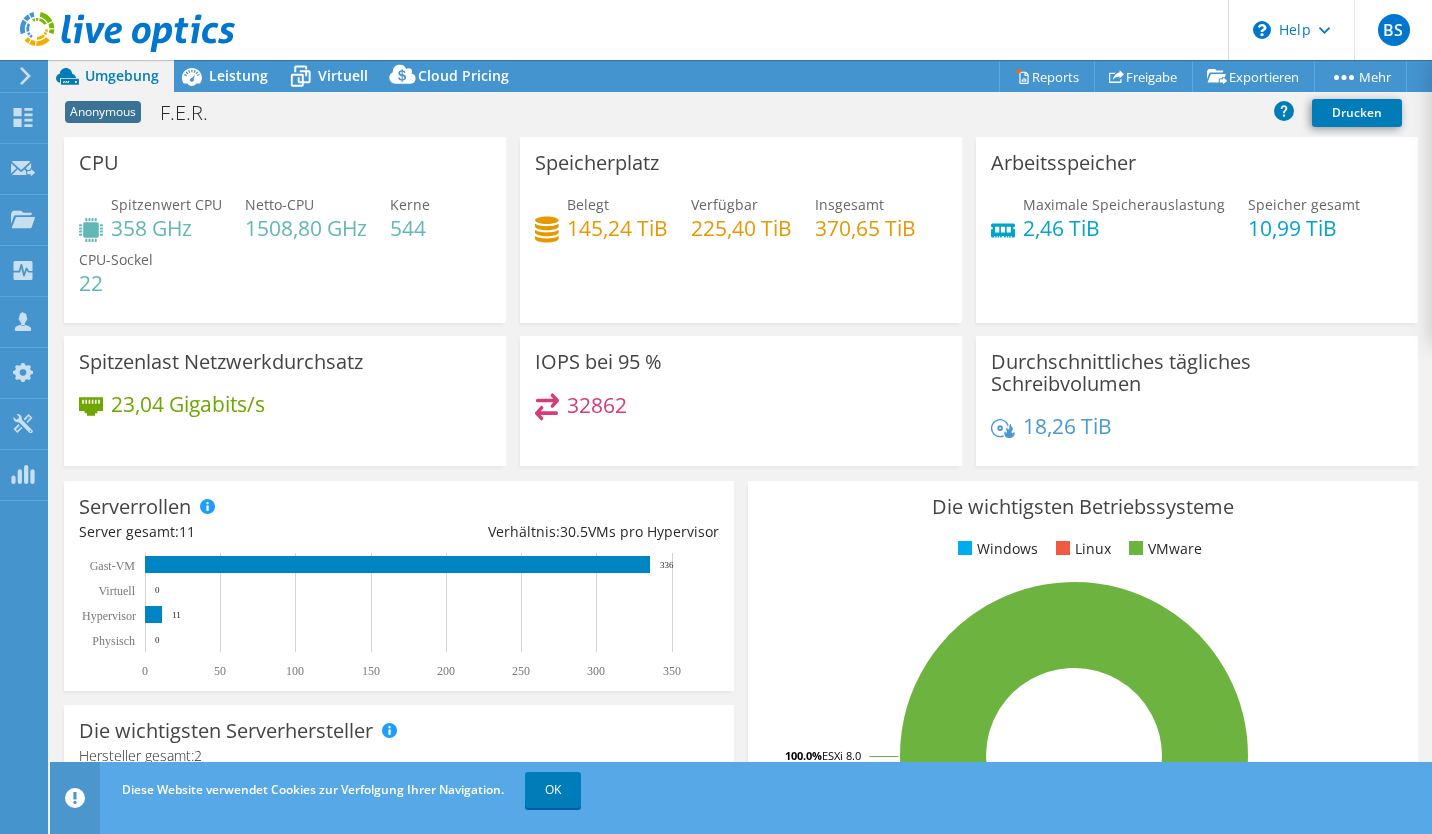 click 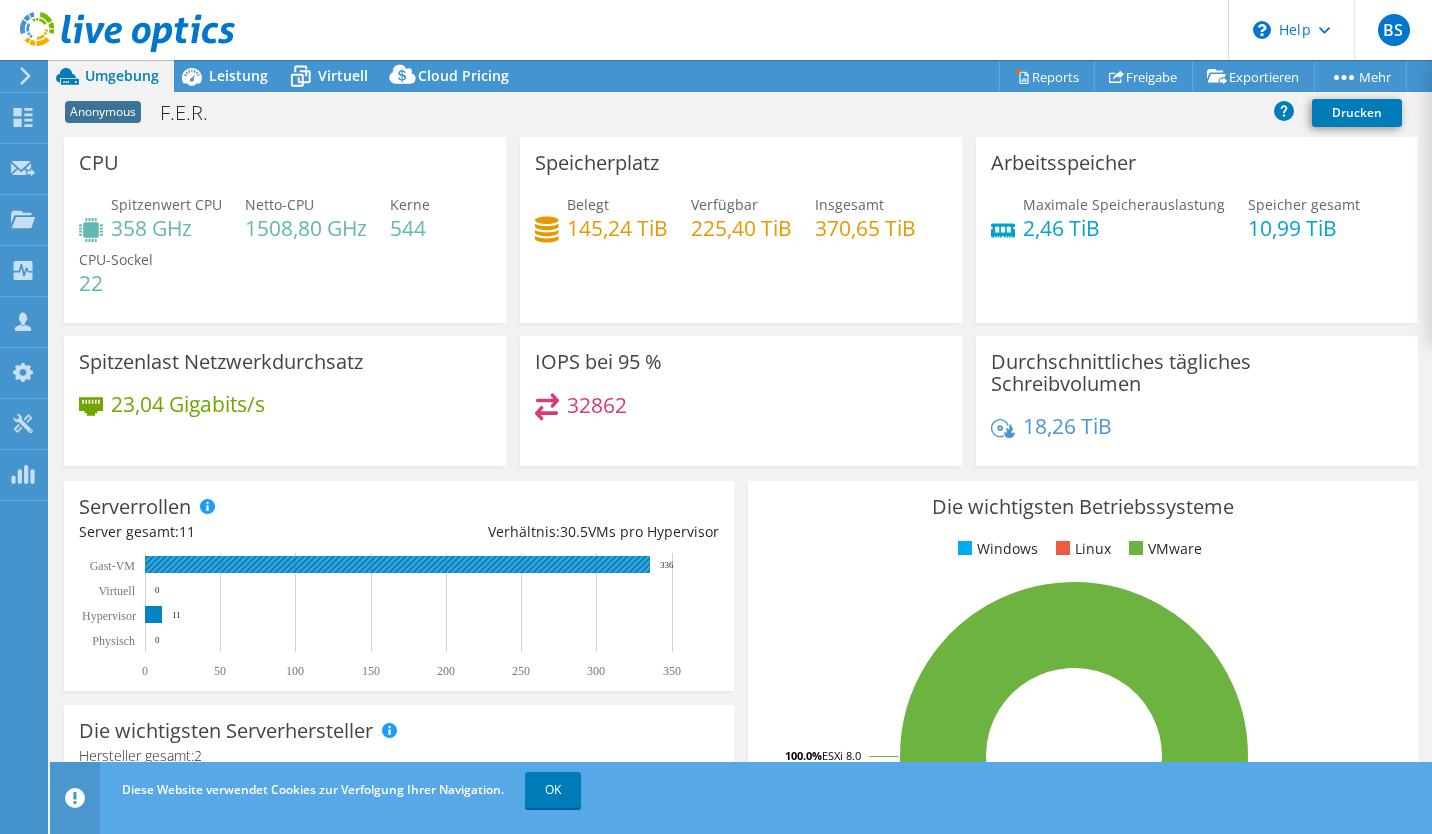 click 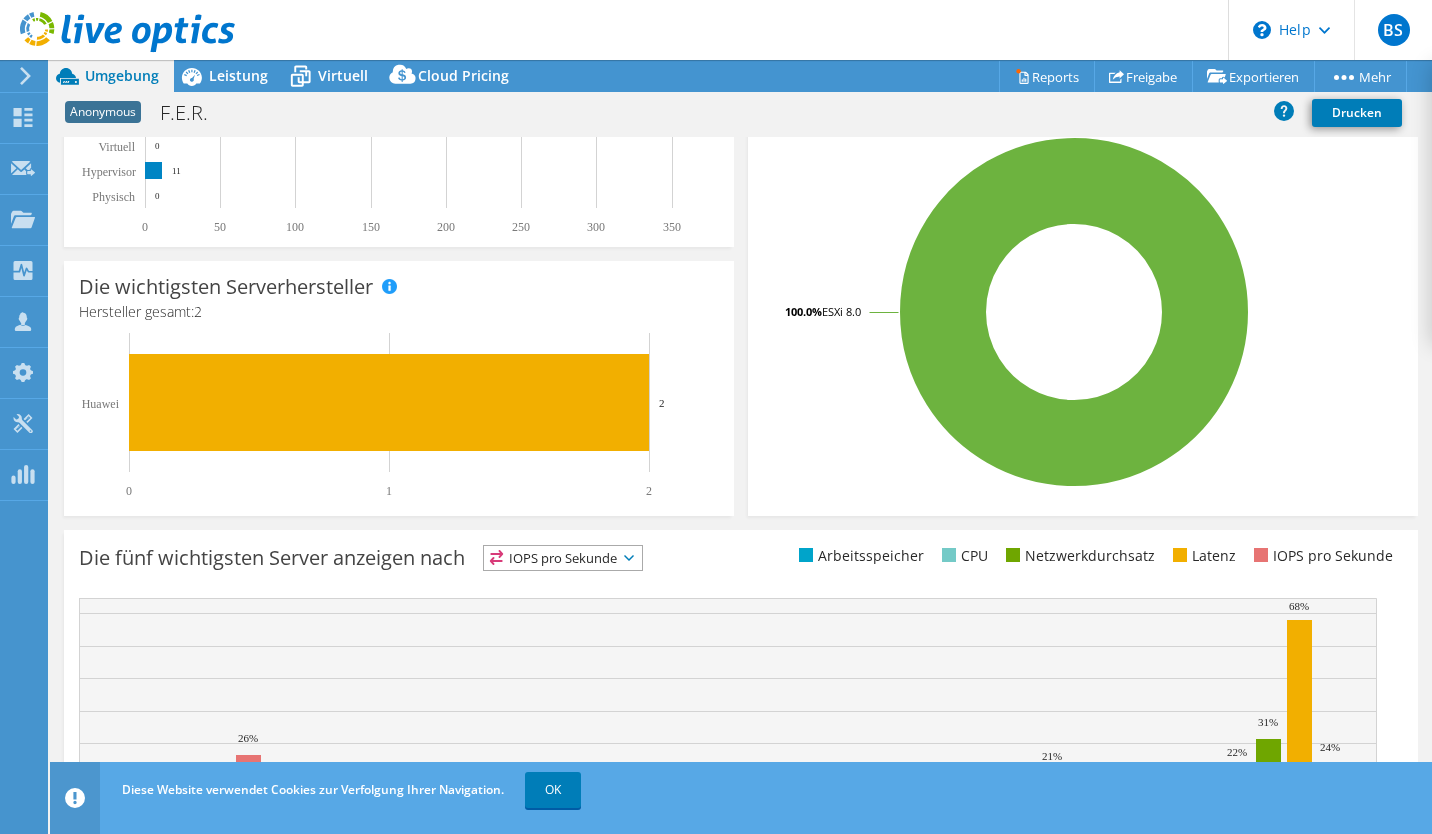 scroll, scrollTop: 577, scrollLeft: 0, axis: vertical 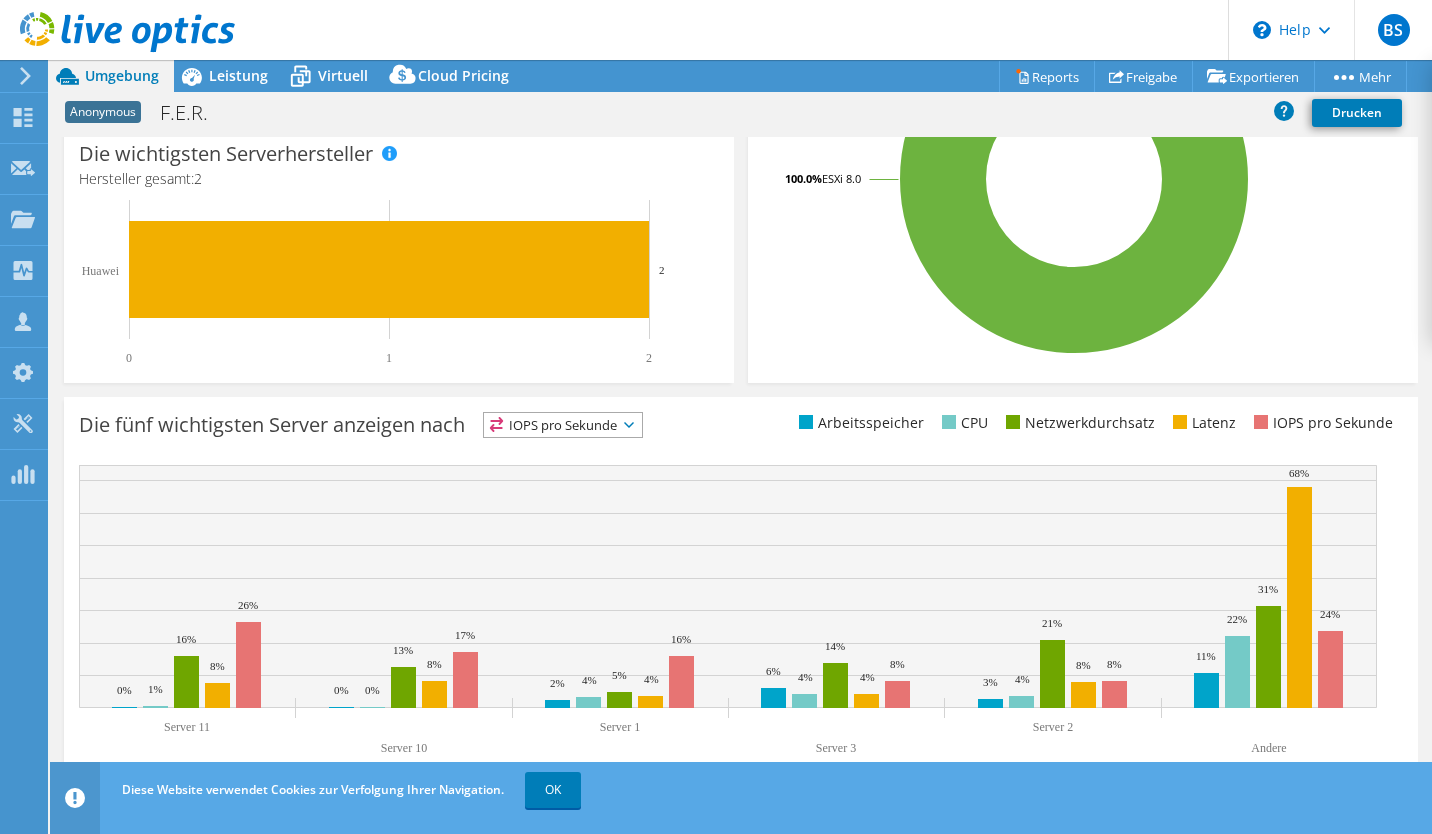 click on "Instrumententafel
Erfassung anfordern
Projekte
Projekte suchen
Upload SIOKIT & Files
Optical Prime-Collector-Durchläufe" at bounding box center [-66, 447] 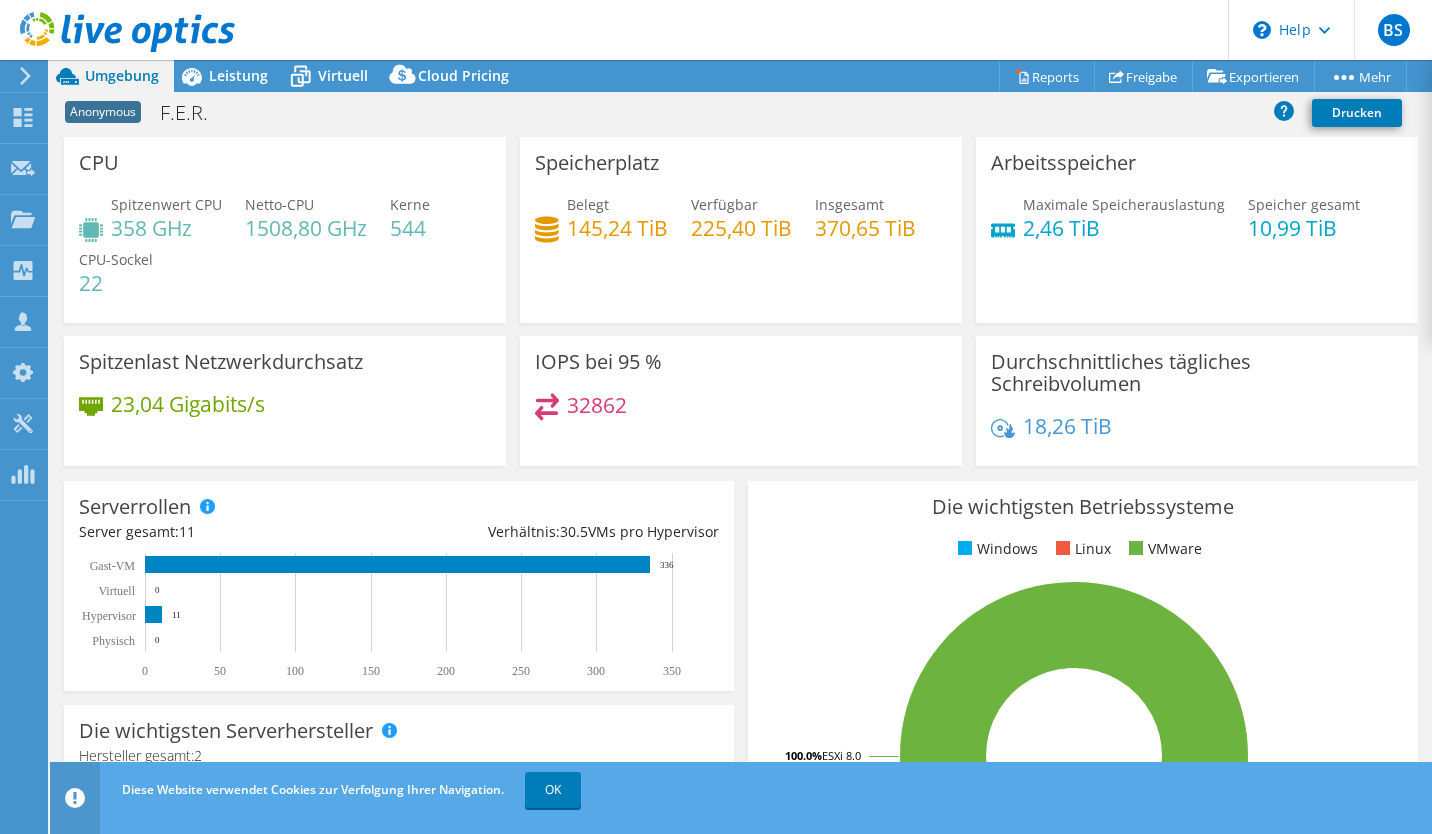 scroll, scrollTop: 4, scrollLeft: 0, axis: vertical 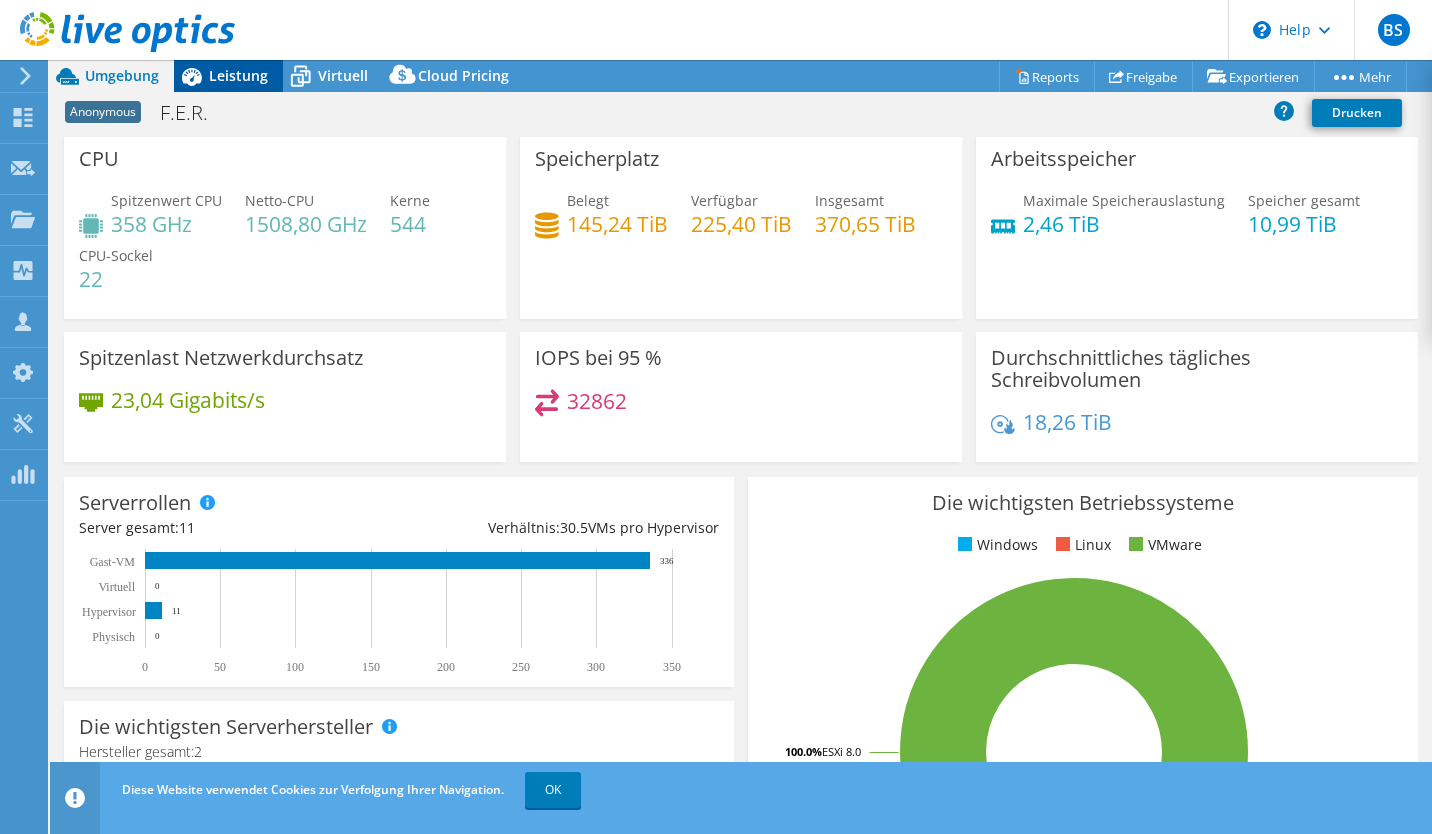 click on "Leistung" at bounding box center (238, 75) 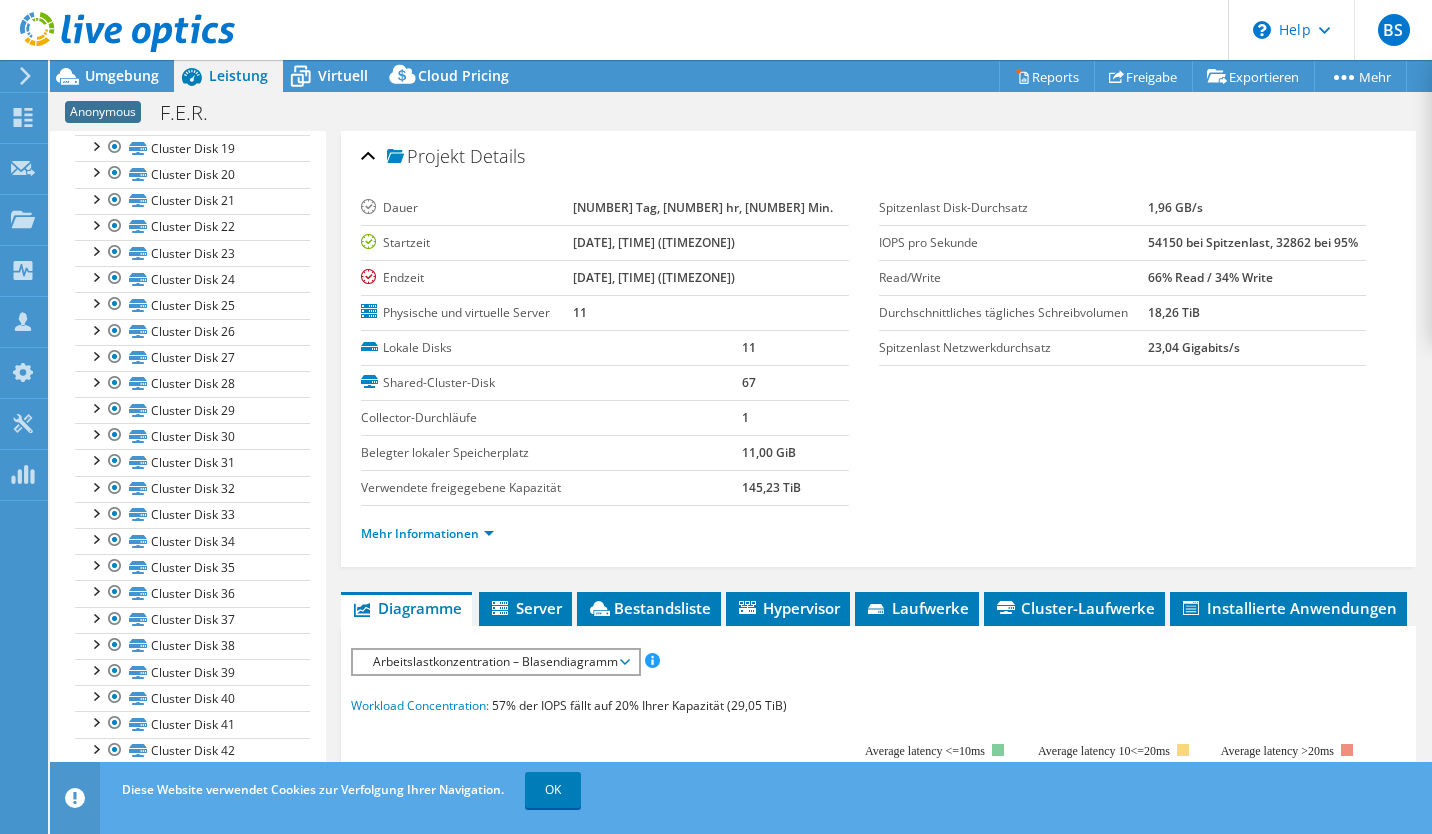 scroll, scrollTop: 784, scrollLeft: 0, axis: vertical 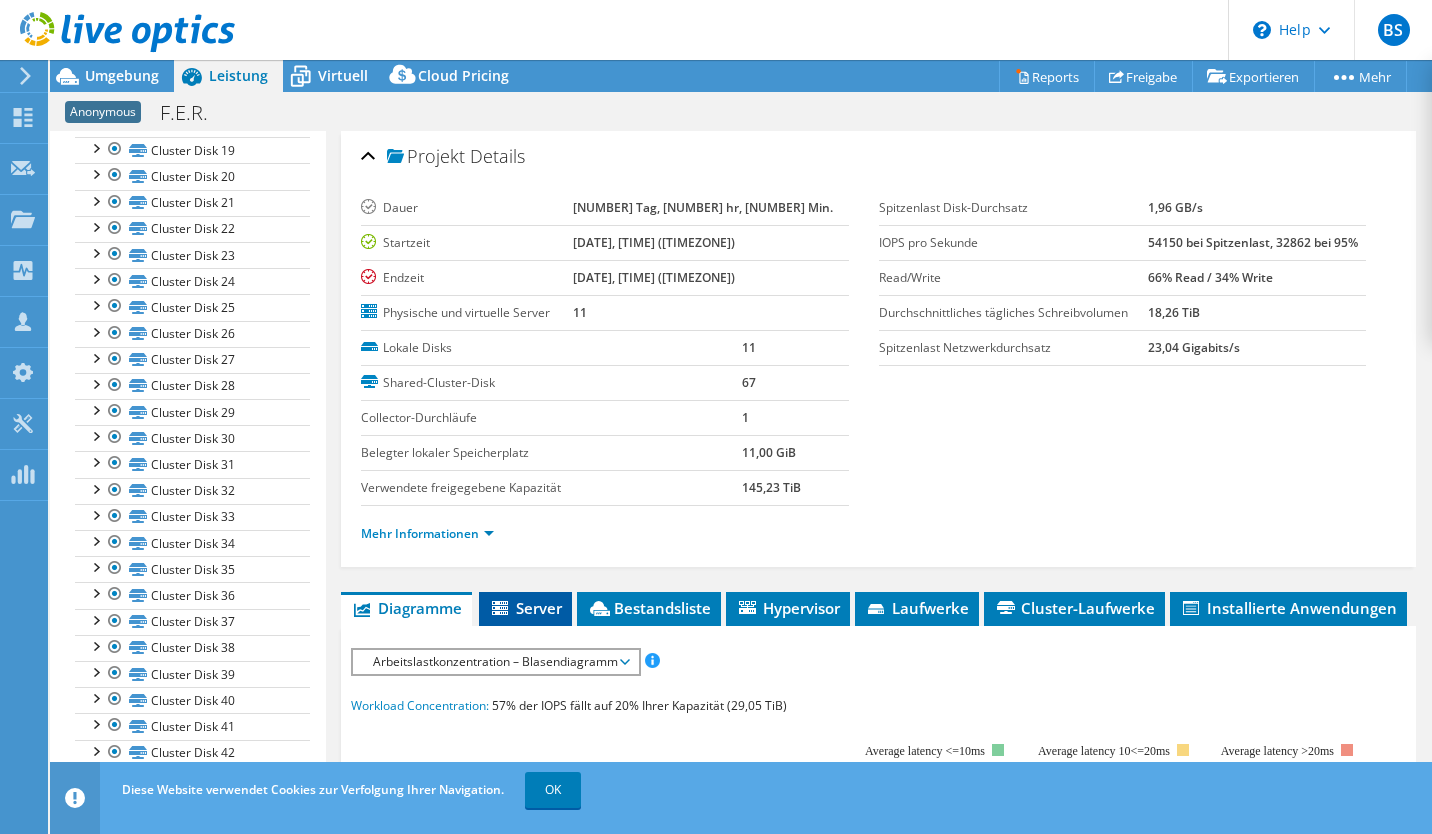 click 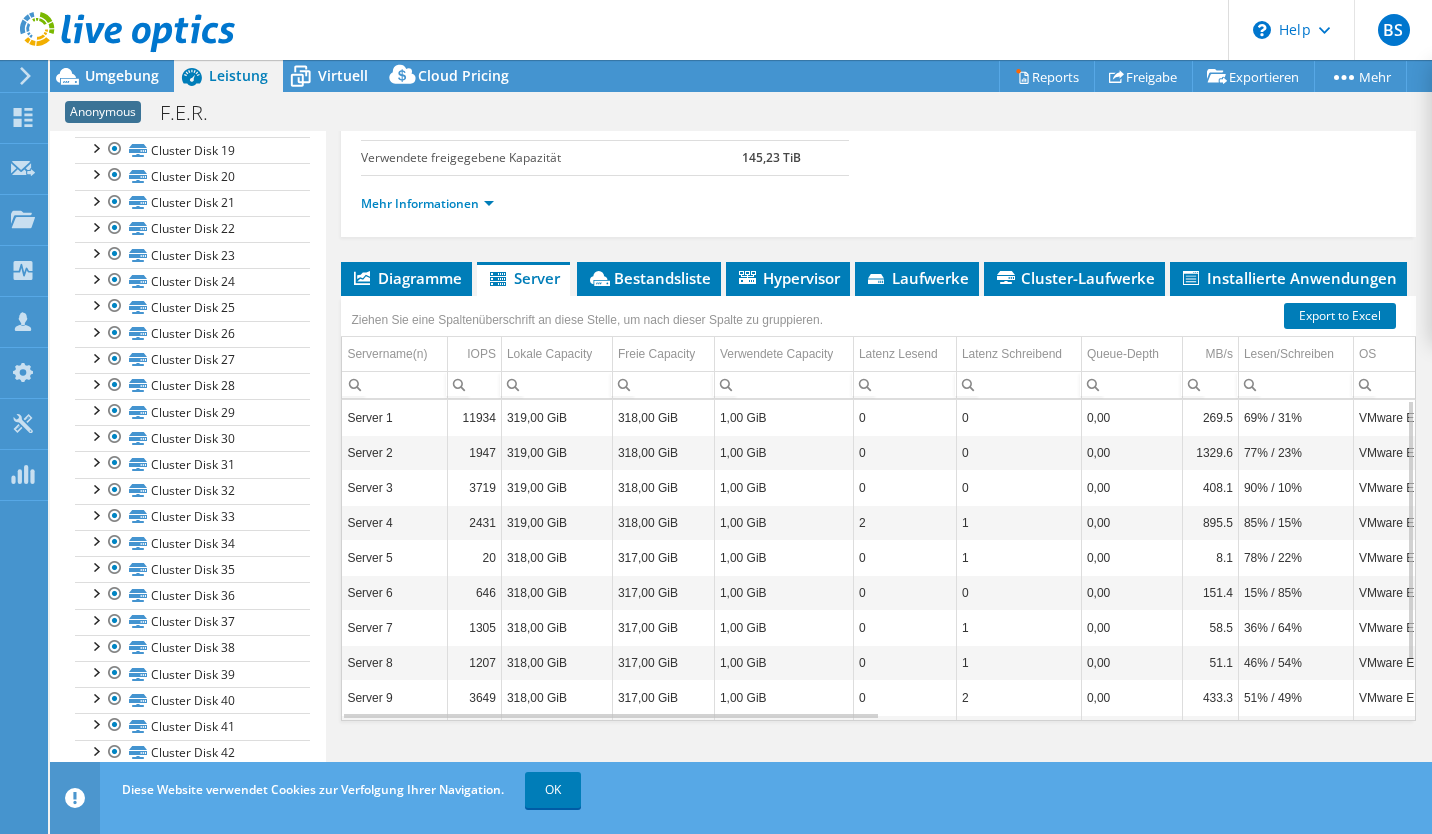 scroll, scrollTop: 331, scrollLeft: 0, axis: vertical 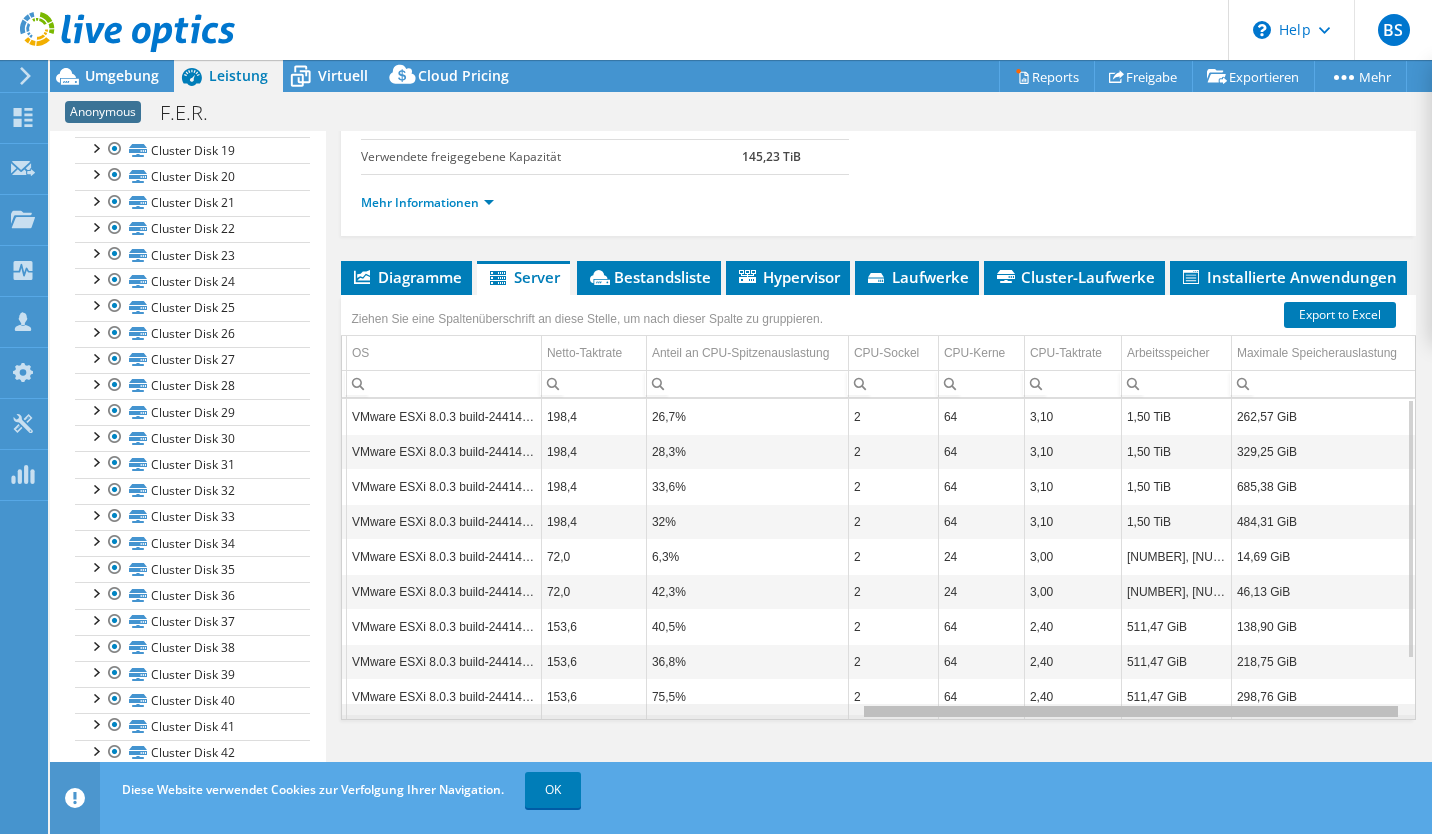 drag, startPoint x: 661, startPoint y: 740, endPoint x: 1246, endPoint y: 659, distance: 590.58105 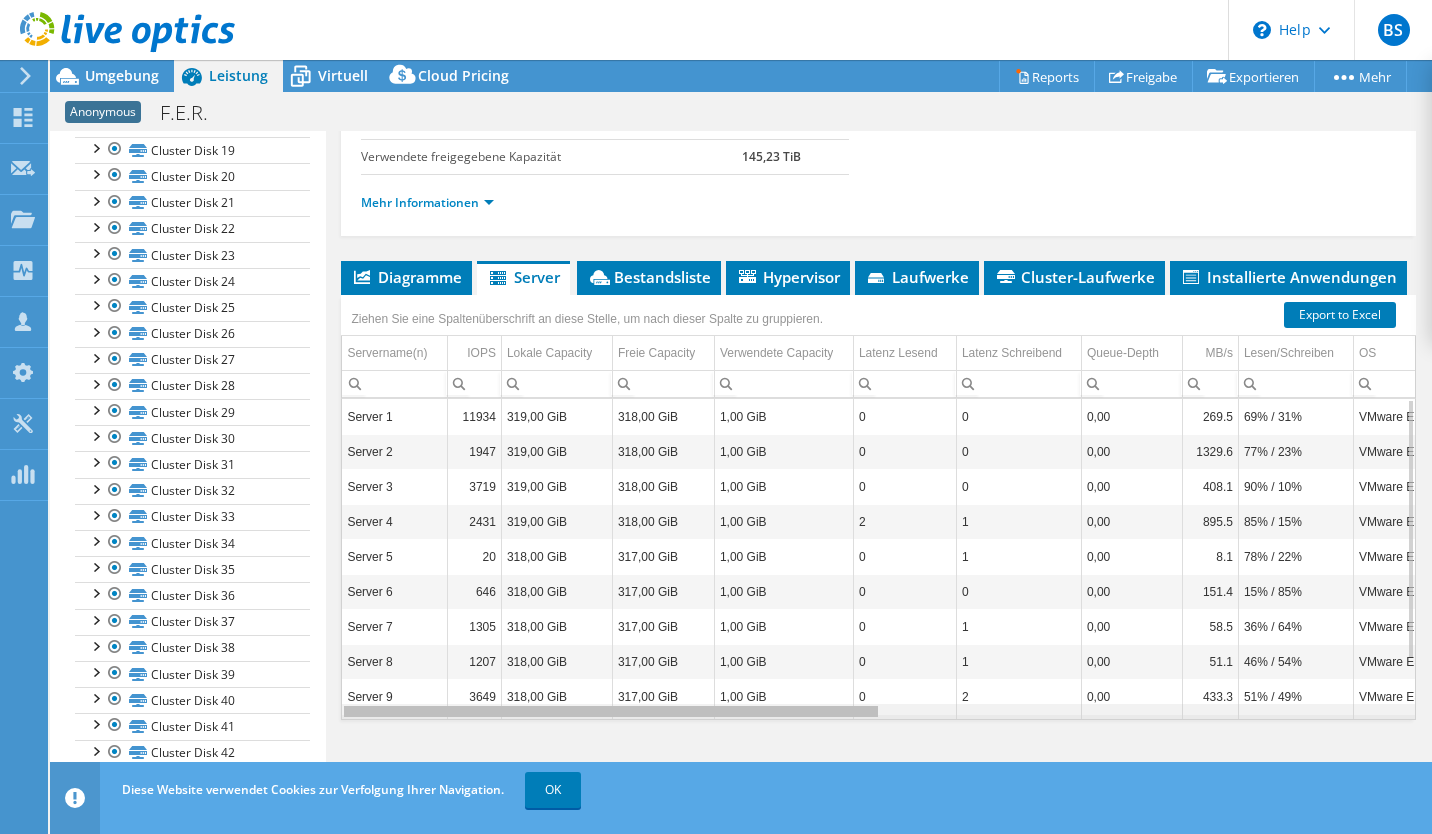 drag, startPoint x: 888, startPoint y: 745, endPoint x: 185, endPoint y: 790, distance: 704.4388 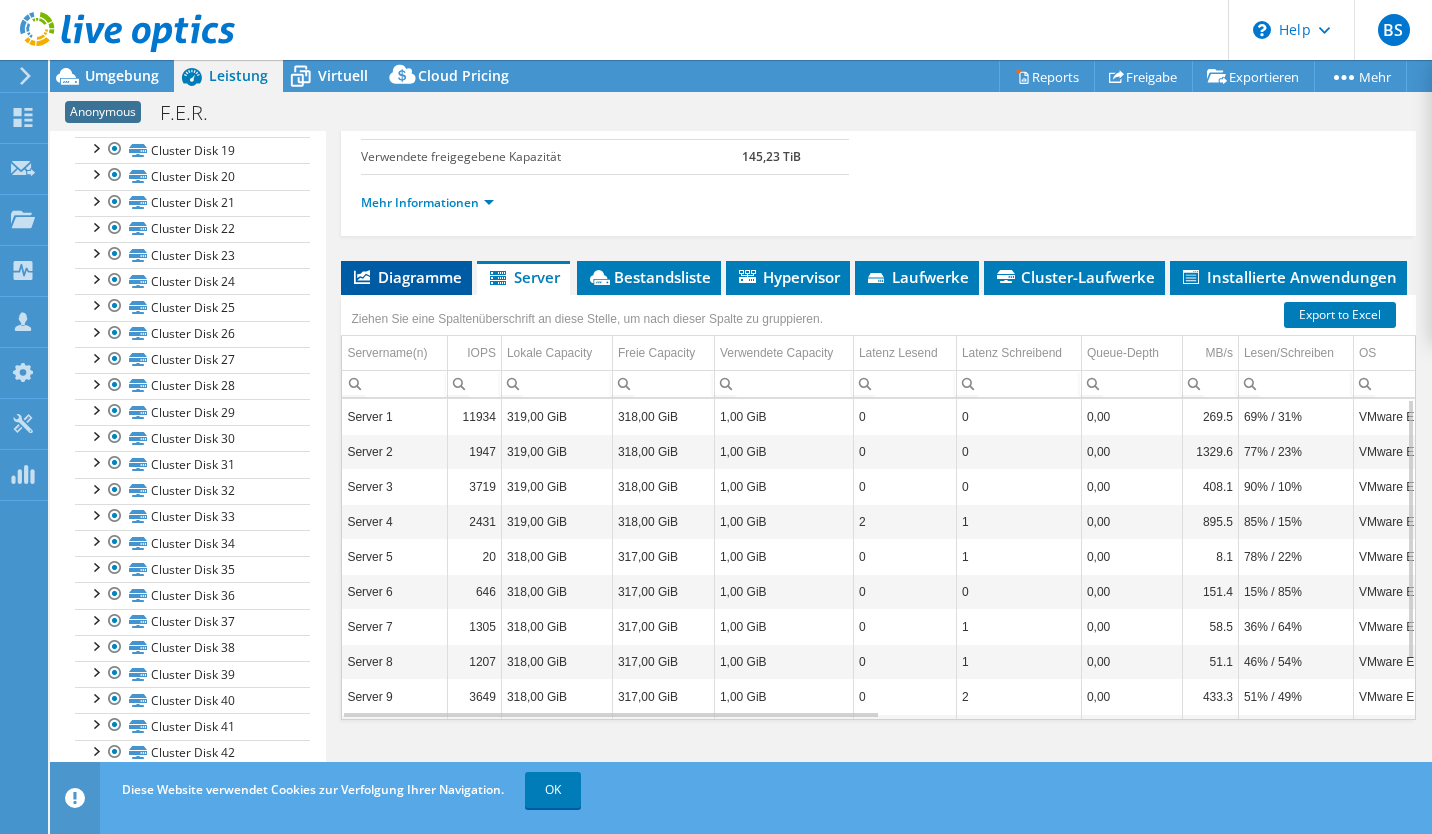 click on "Diagramme" at bounding box center (406, 277) 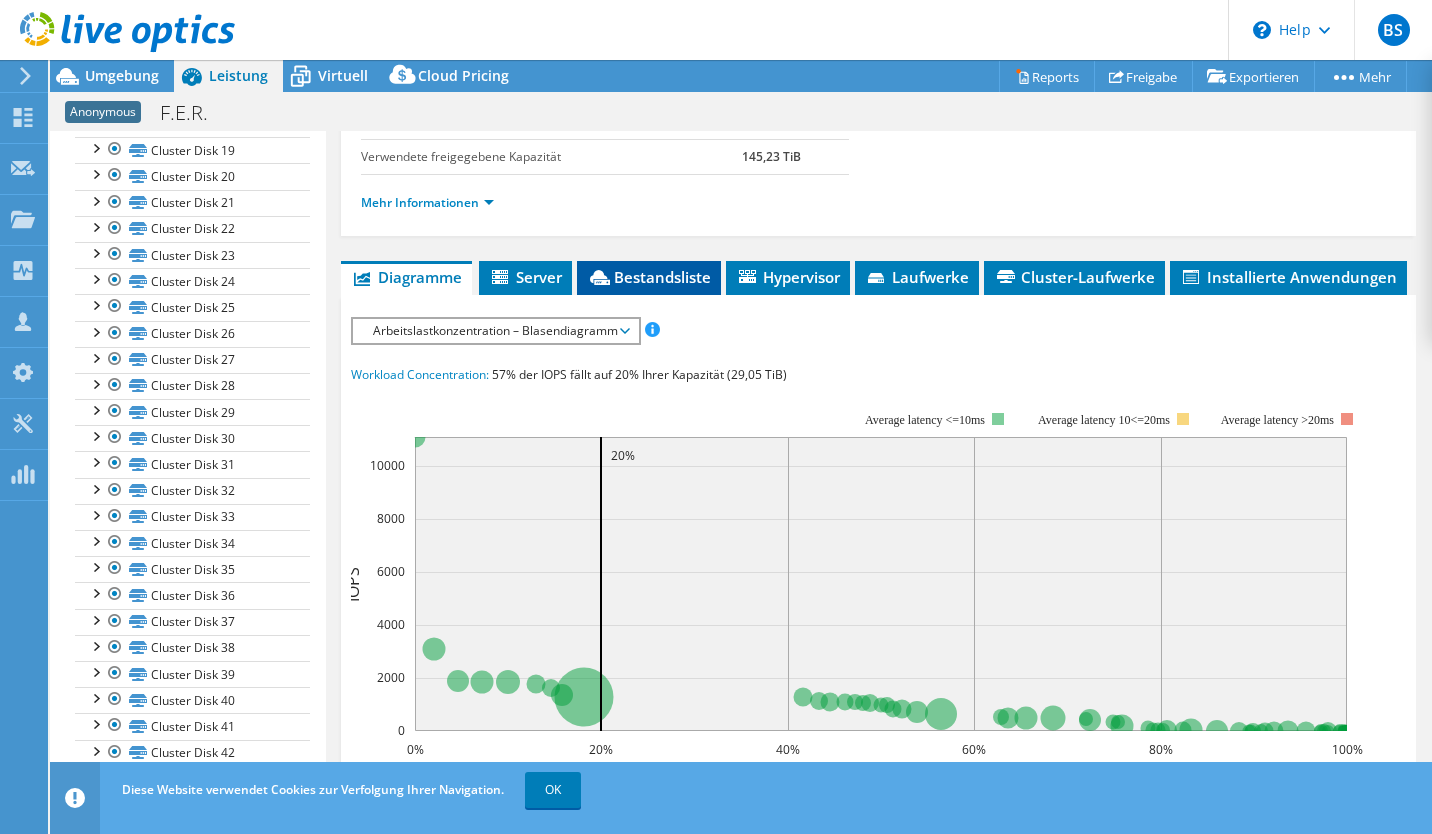 click on "Bestandsliste" at bounding box center [649, 277] 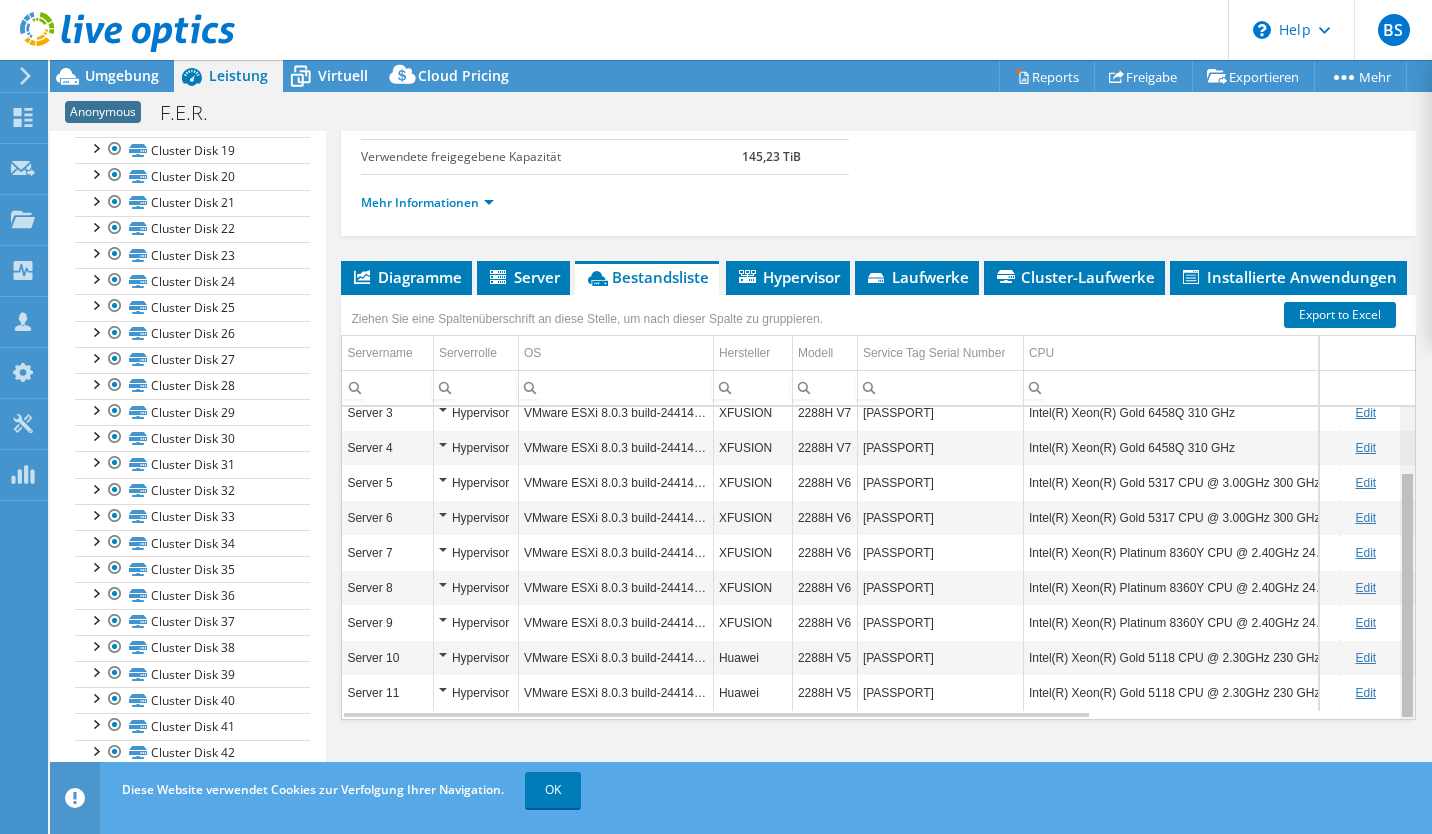 drag, startPoint x: 1390, startPoint y: 449, endPoint x: 1375, endPoint y: 649, distance: 200.5617 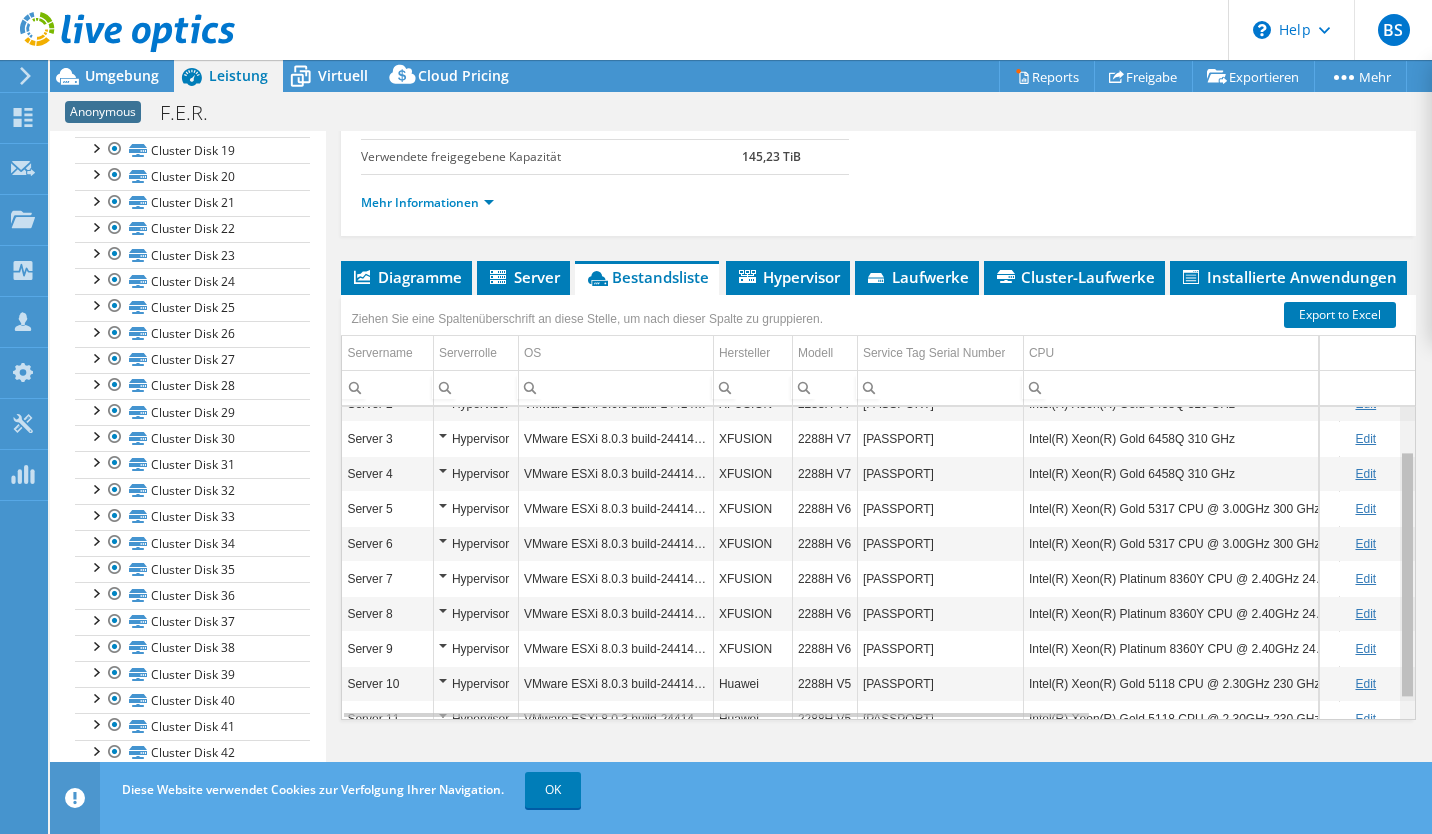 scroll, scrollTop: 0, scrollLeft: 0, axis: both 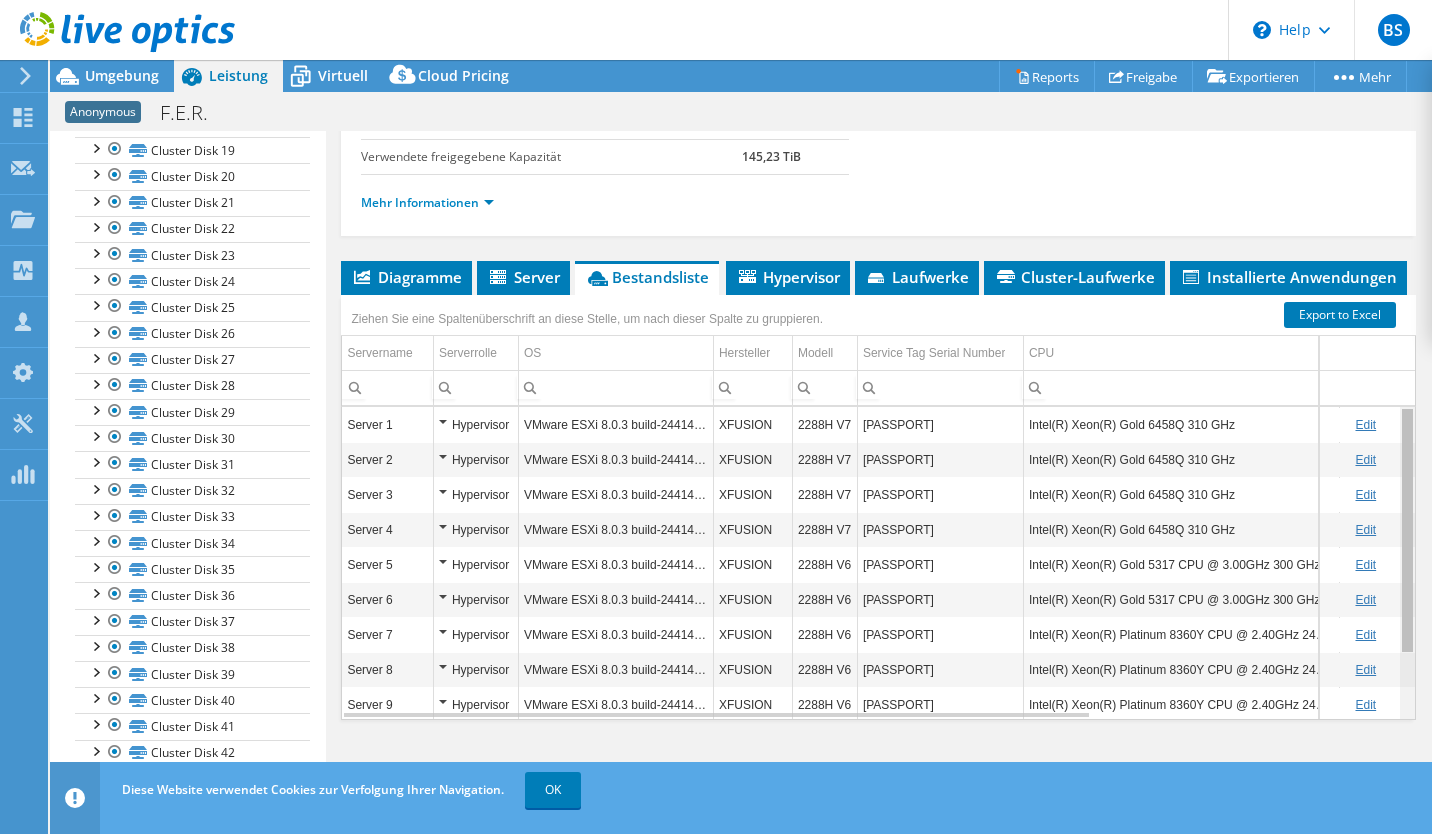 drag, startPoint x: 1394, startPoint y: 510, endPoint x: 1392, endPoint y: 385, distance: 125.016 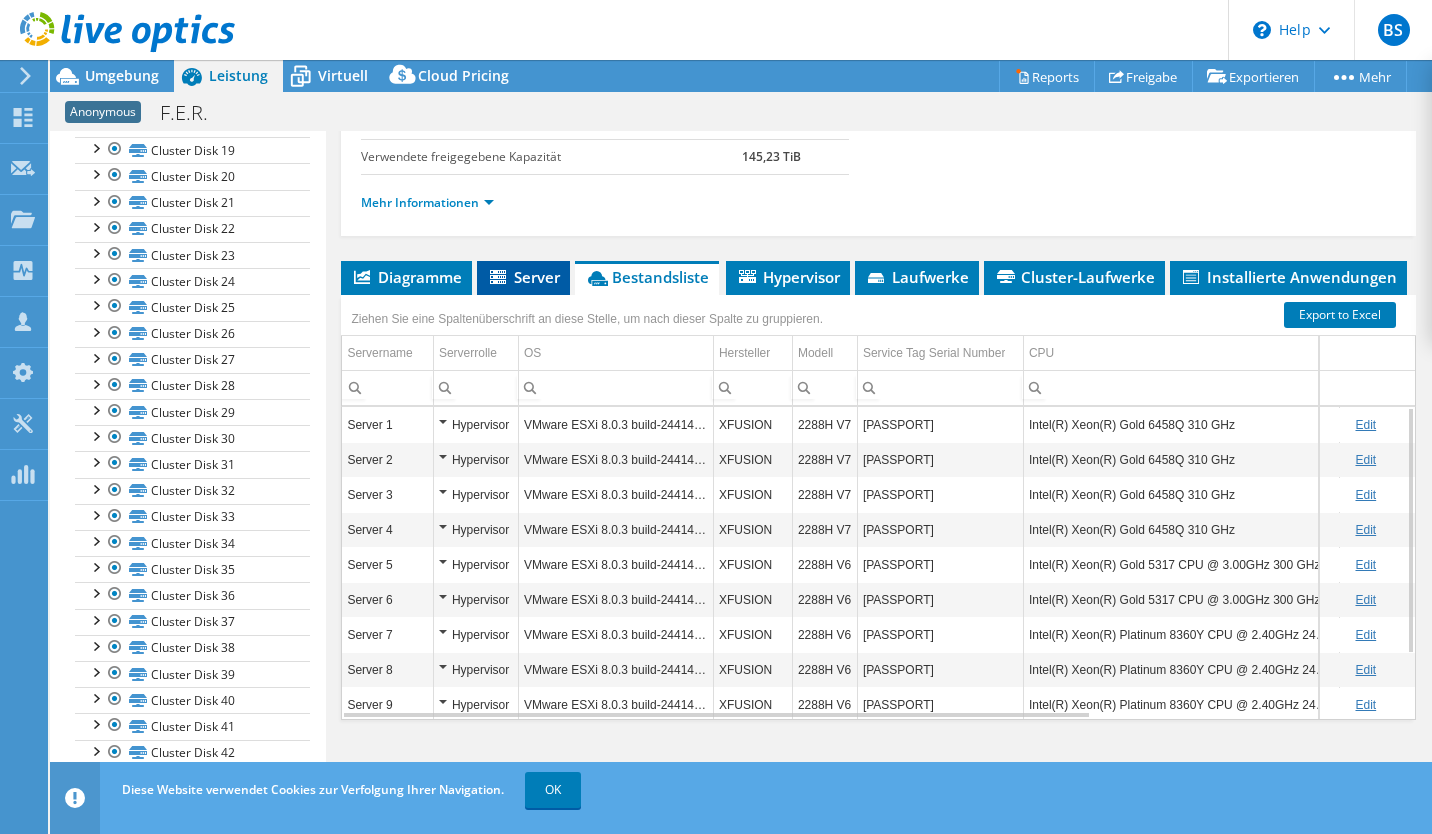 click on "Server" at bounding box center (523, 277) 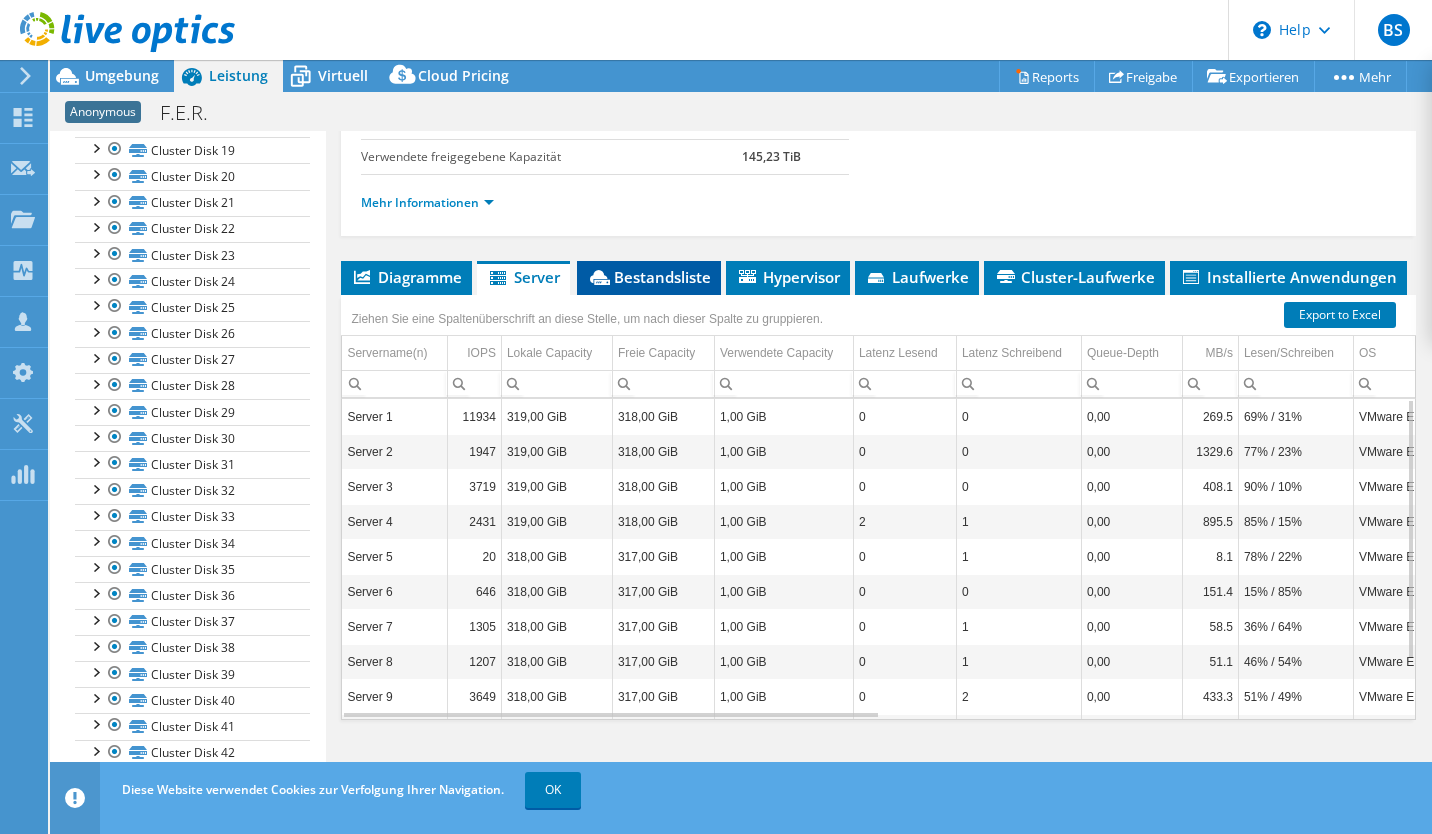 click on "Bestandsliste" at bounding box center [649, 277] 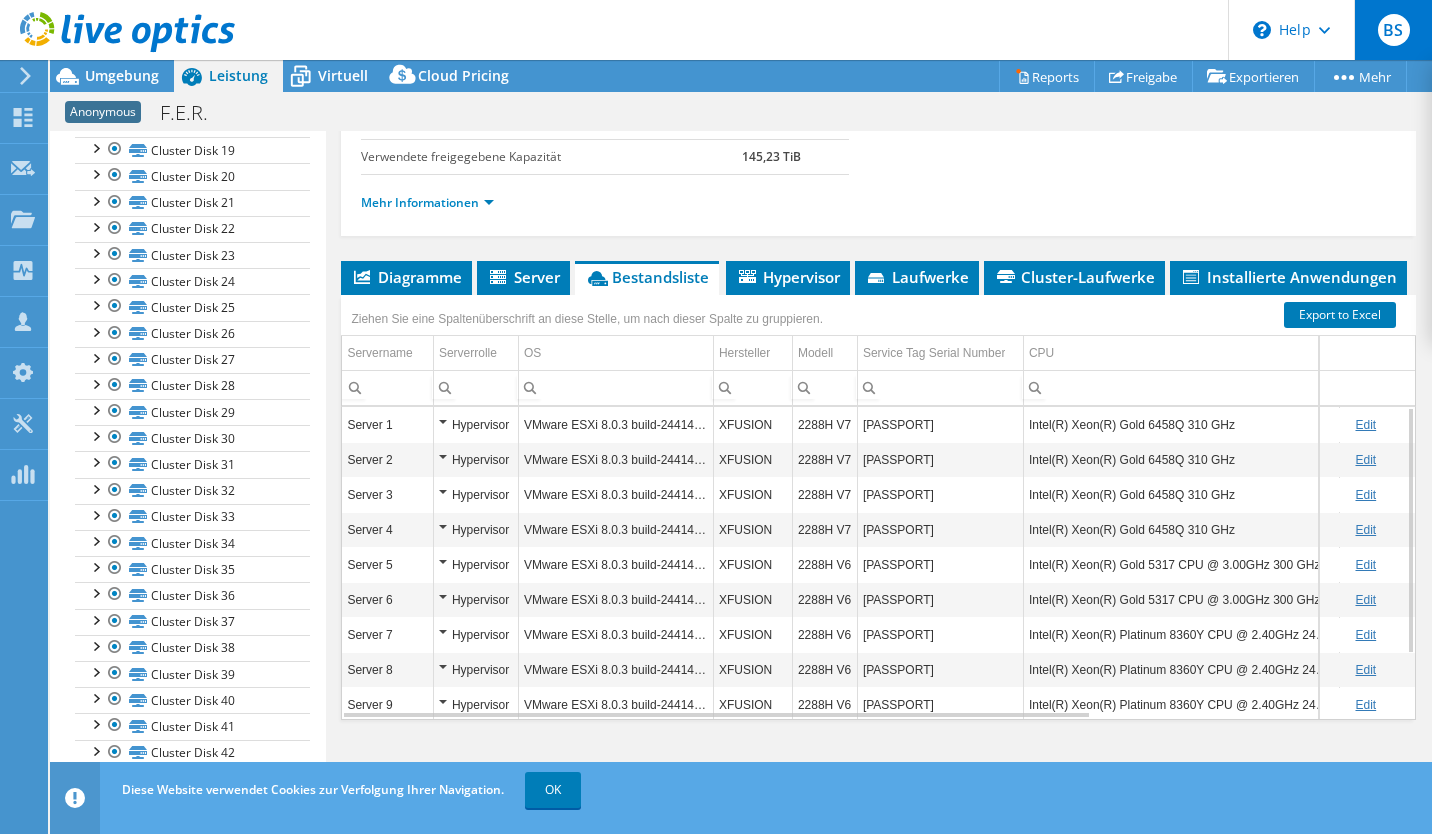 click on "BS" at bounding box center [1394, 30] 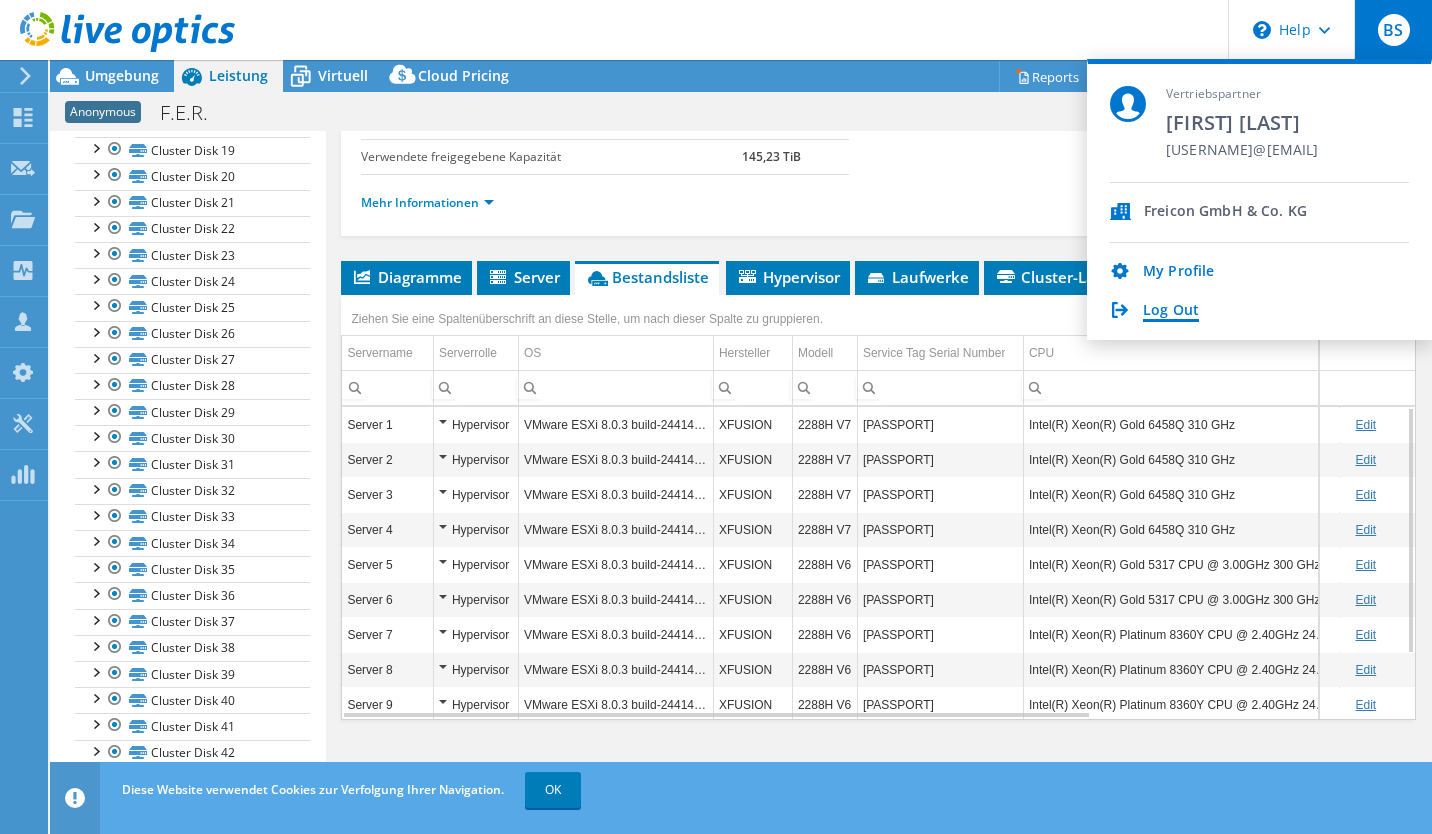 click on "Log Out" at bounding box center (1171, 311) 